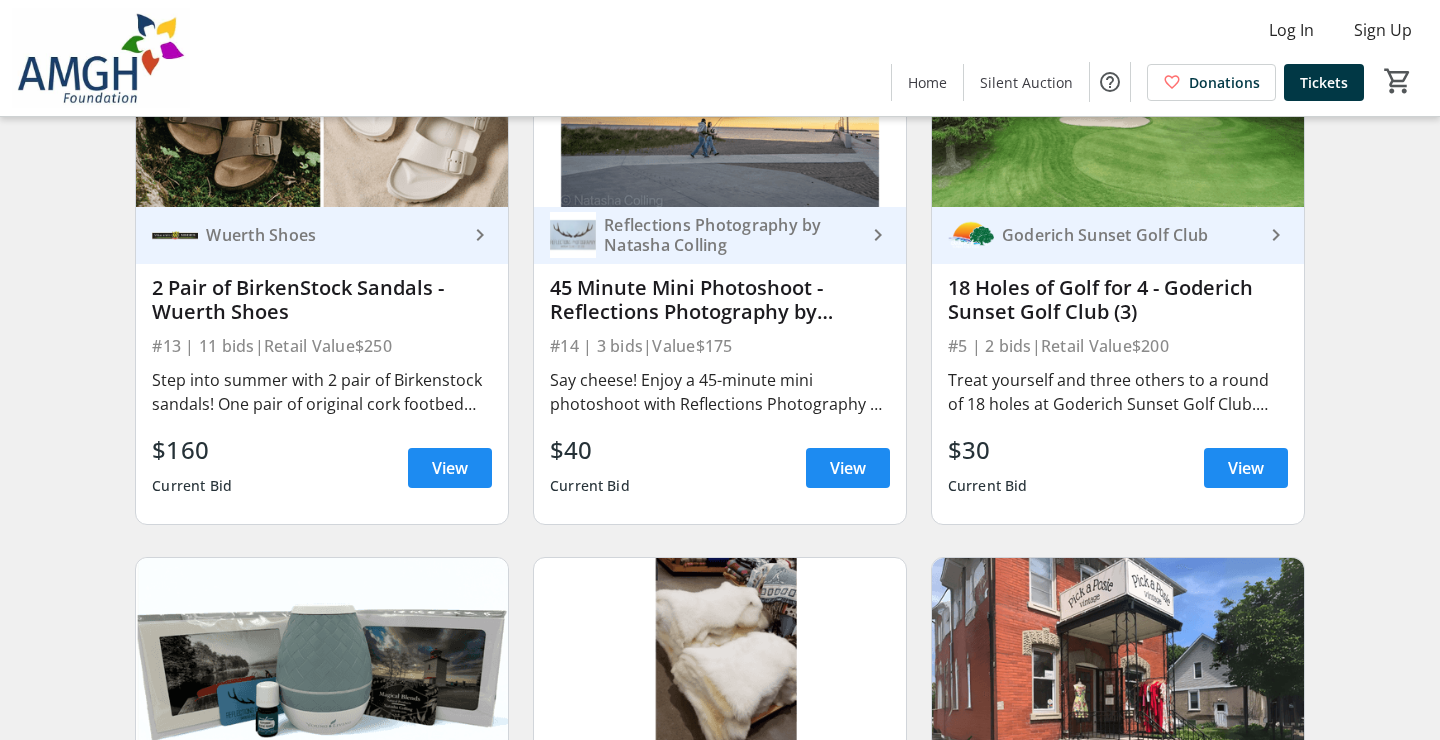 scroll, scrollTop: 2568, scrollLeft: 0, axis: vertical 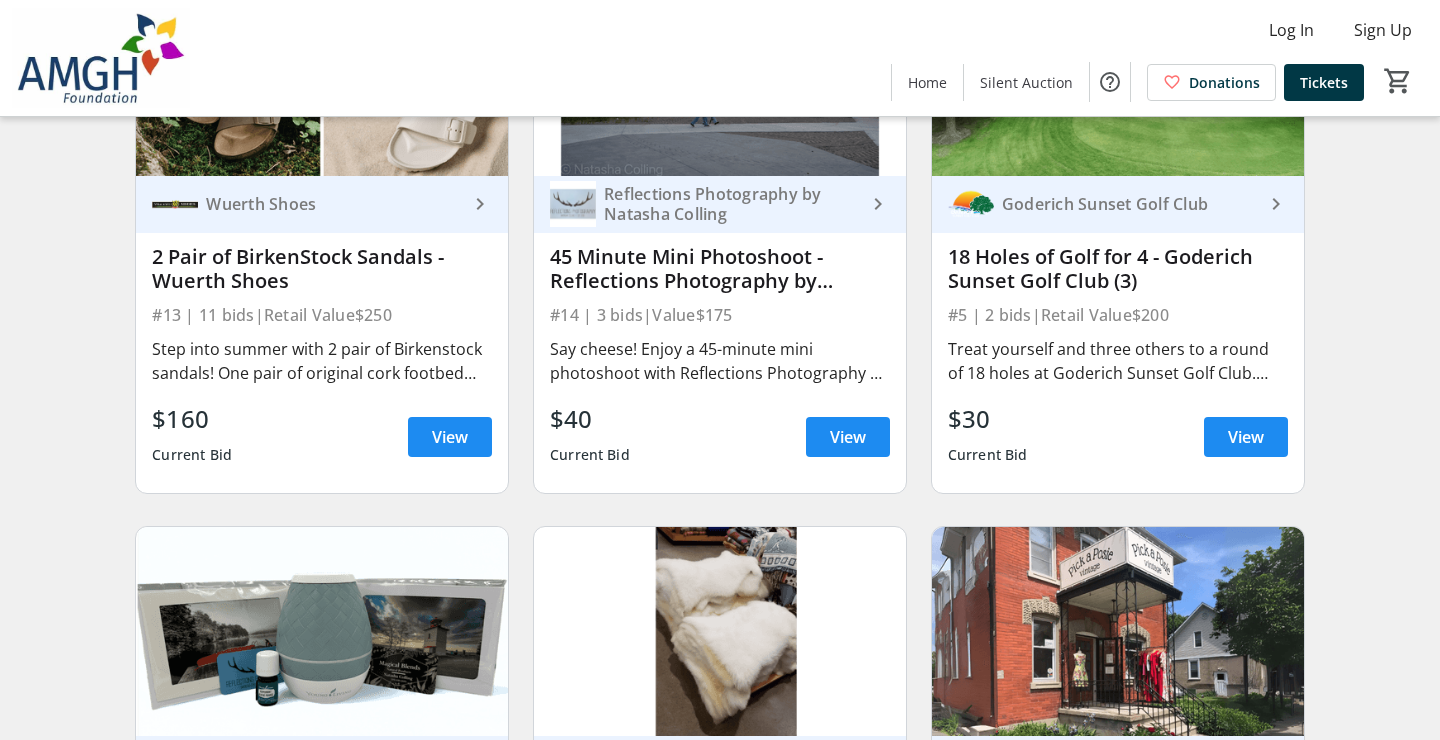 click on "2 Pair of BirkenStock Sandals - Wuerth Shoes" at bounding box center [322, 269] 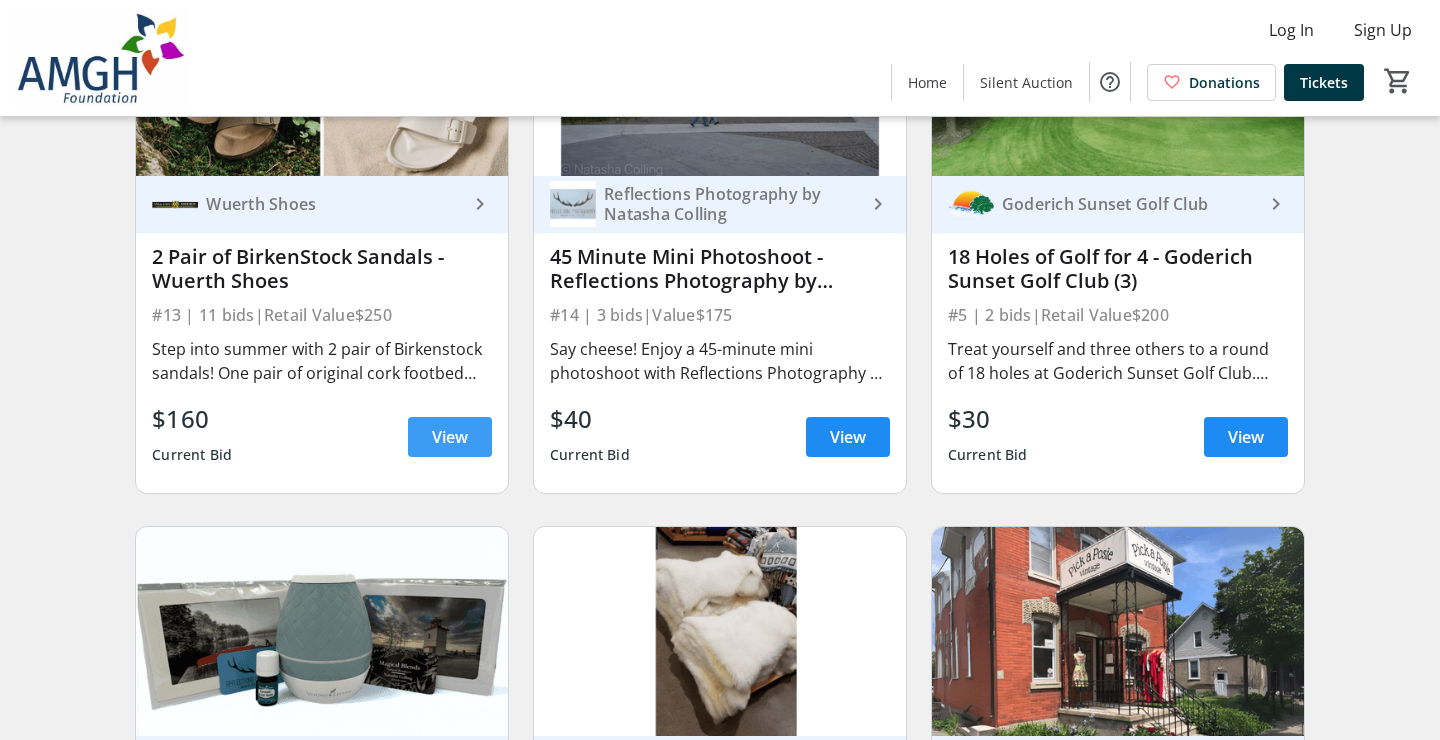 click on "View" at bounding box center [450, 437] 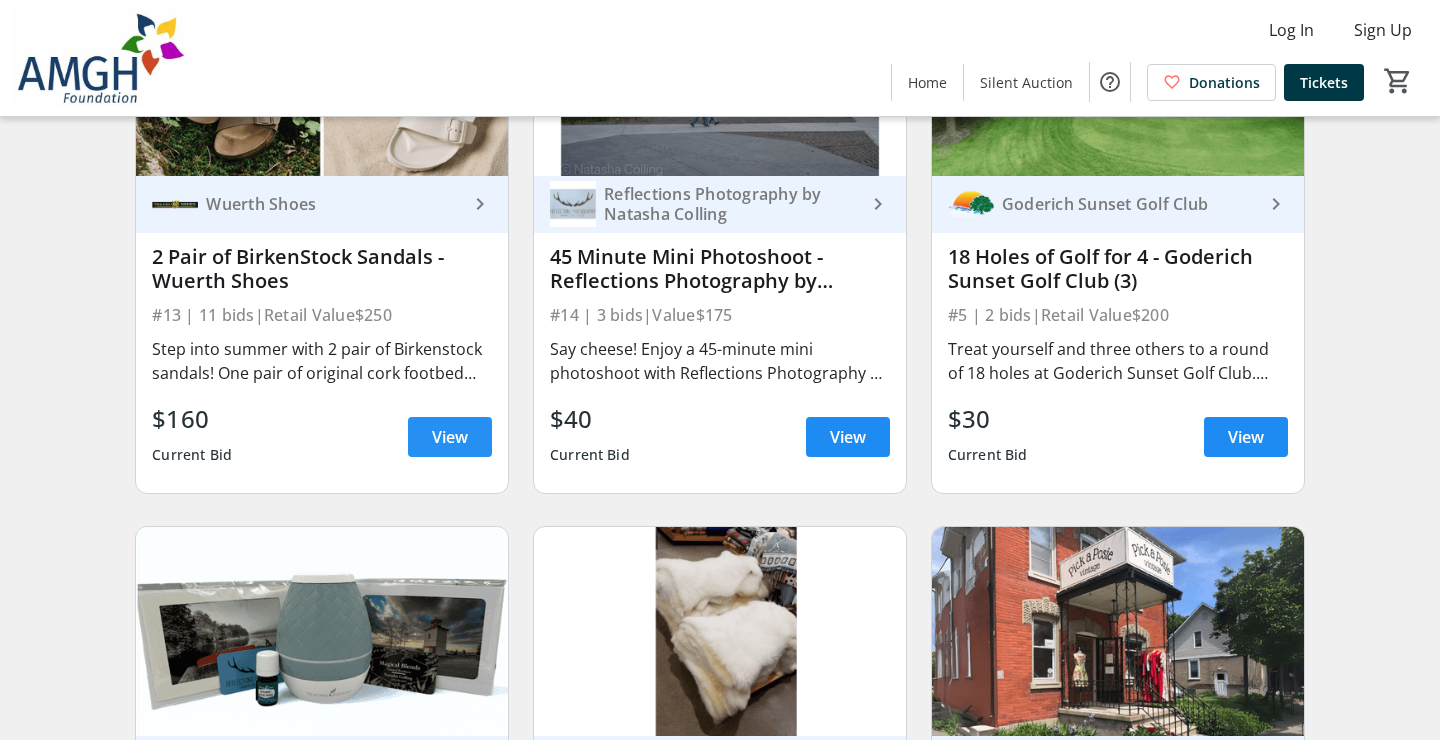 scroll, scrollTop: 0, scrollLeft: 0, axis: both 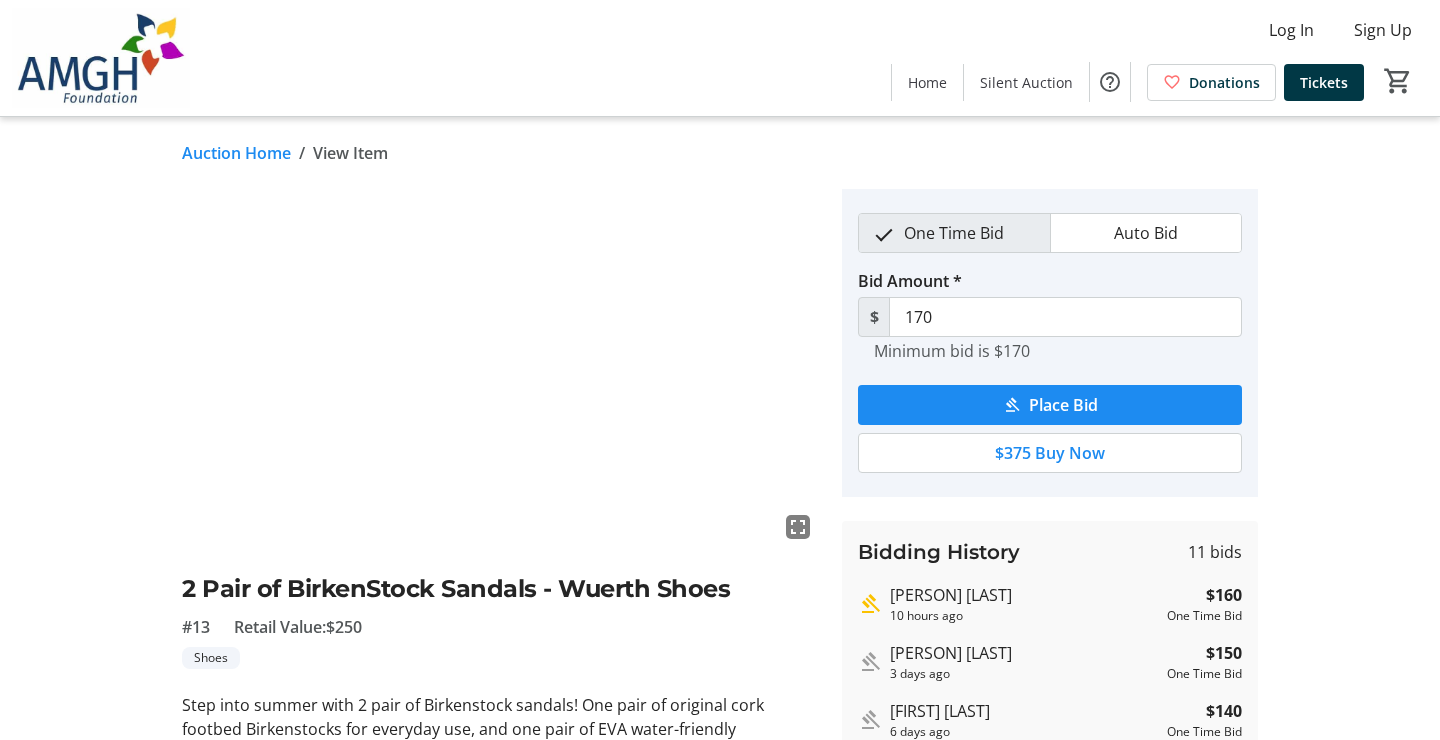 click on "fullscreen 2 Pair of BirkenStock Sandals - Wuerth Shoes #13  Retail Value:   $250   Shoes  Step into summer with 2 pair of Birkenstock sandals! One pair of original cork footbed Birkenstocks for everyday use, and one pair of EVA water-friendly Birkenstocks to use by the pool or on the beach. You choose the colour, the style, and the size in store at Wuerth Shoes. Donated By: Wuerth Shoes One Time Bid Auto Bid Bid Amount * $ 170  Minimum bid is $170   Place Bid   $375 Buy Now  Bidding History  11 bids   [FIRST]  [LAST]   10 hours ago  $160   One Time Bid   [FIRST] [LAST]  3 days ago  $150   One Time Bid   [FIRST] [LAST]  6 days ago  $140   One Time Bid   [FIRST] [LAST]  6 days ago  $130   One Time Bid   [FIRST] [LAST]  6 days ago  $120   One Time Bid  Show All Bids Transaction fees  will be added at checkout.   Overtime bidding enabled" 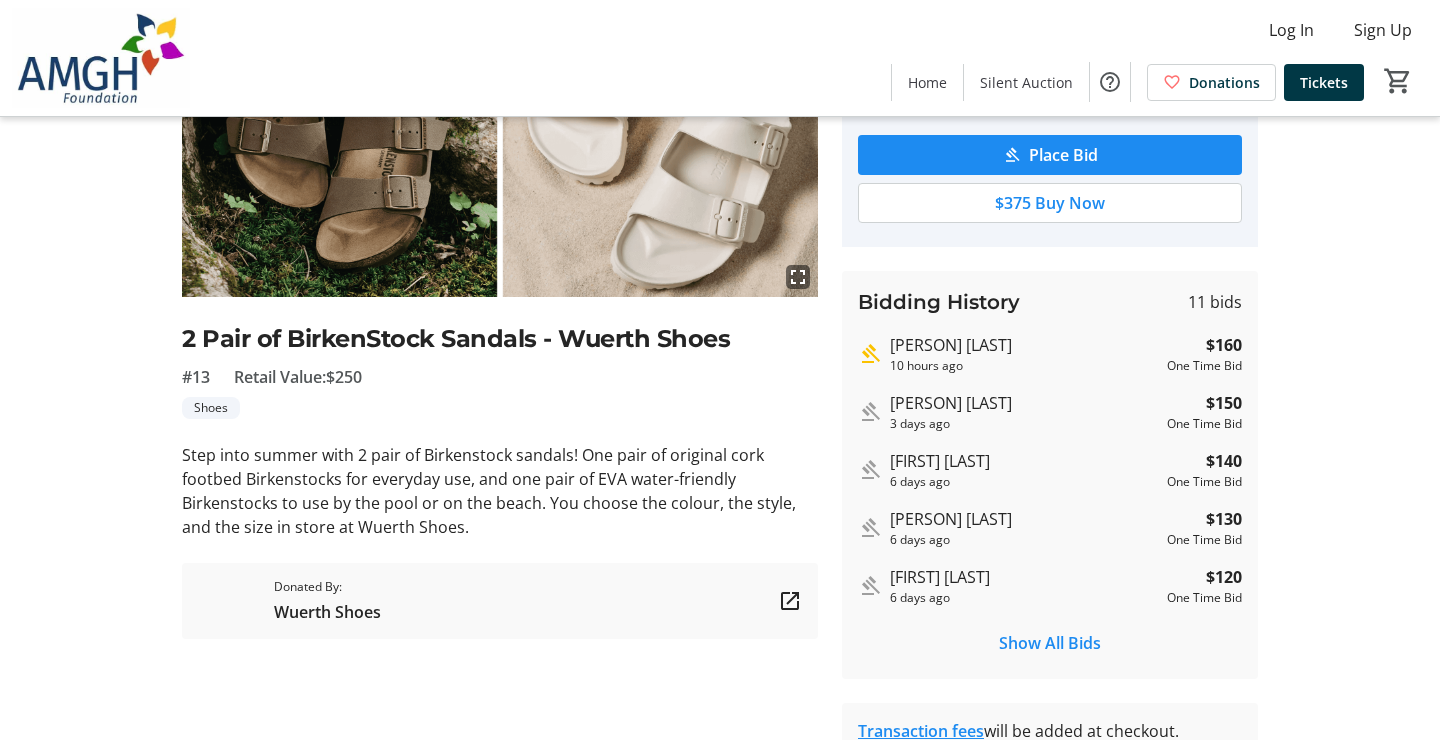 scroll, scrollTop: 260, scrollLeft: 0, axis: vertical 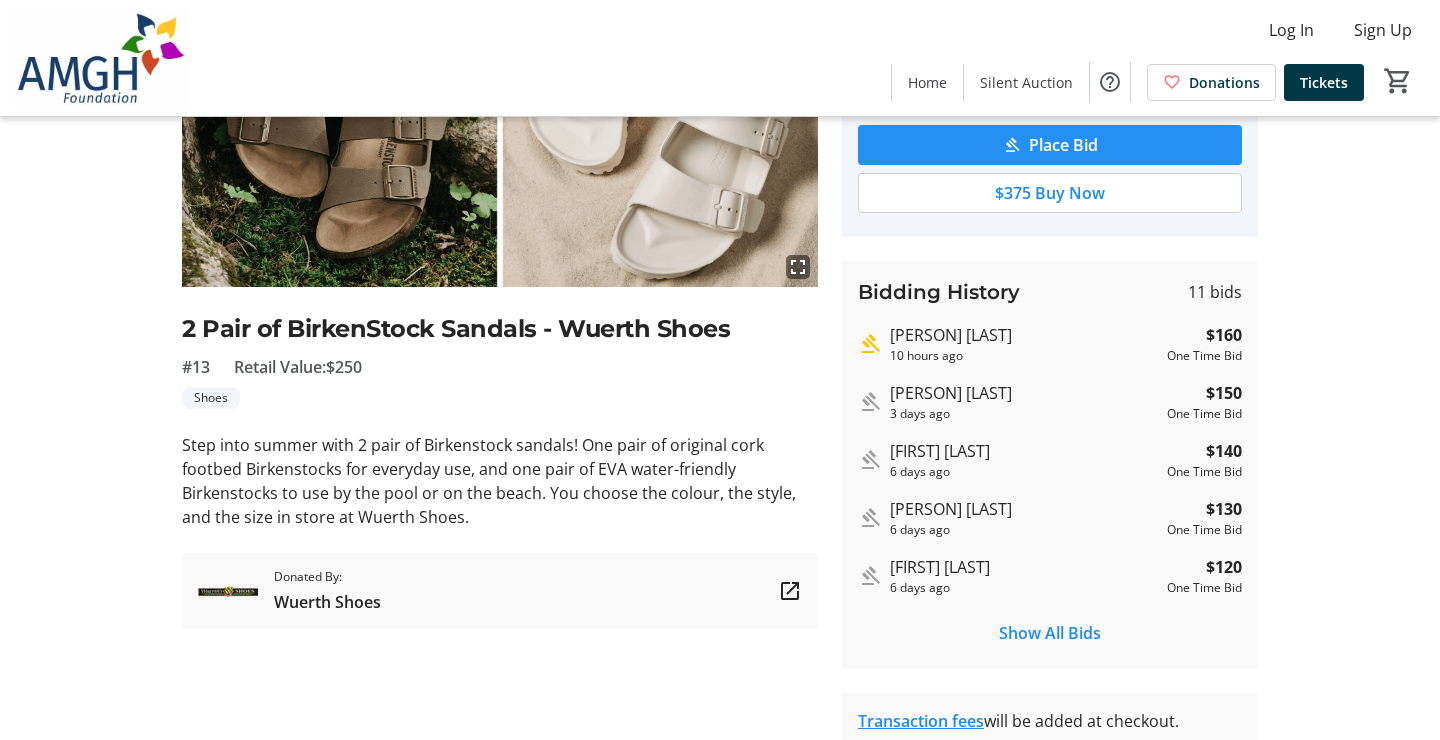click on "Place Bid" 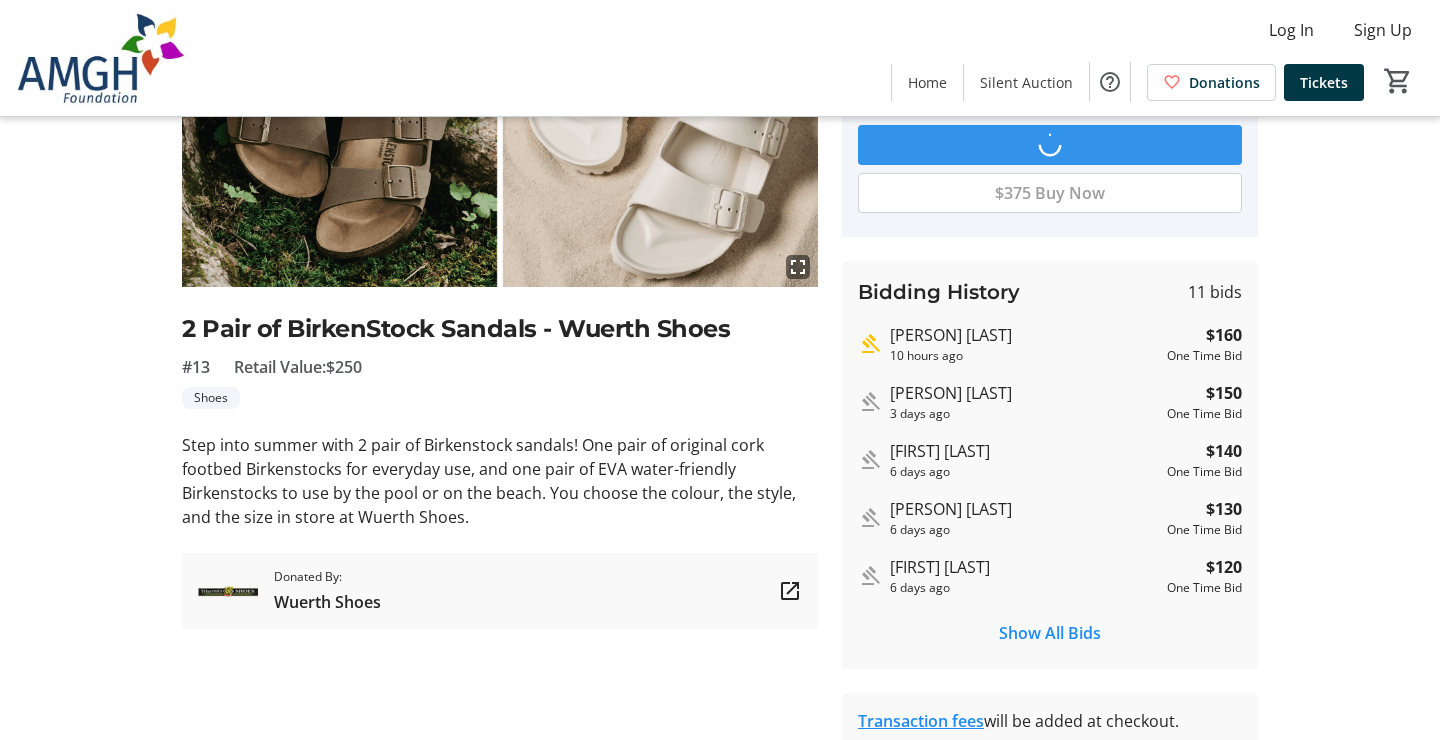 scroll, scrollTop: 0, scrollLeft: 0, axis: both 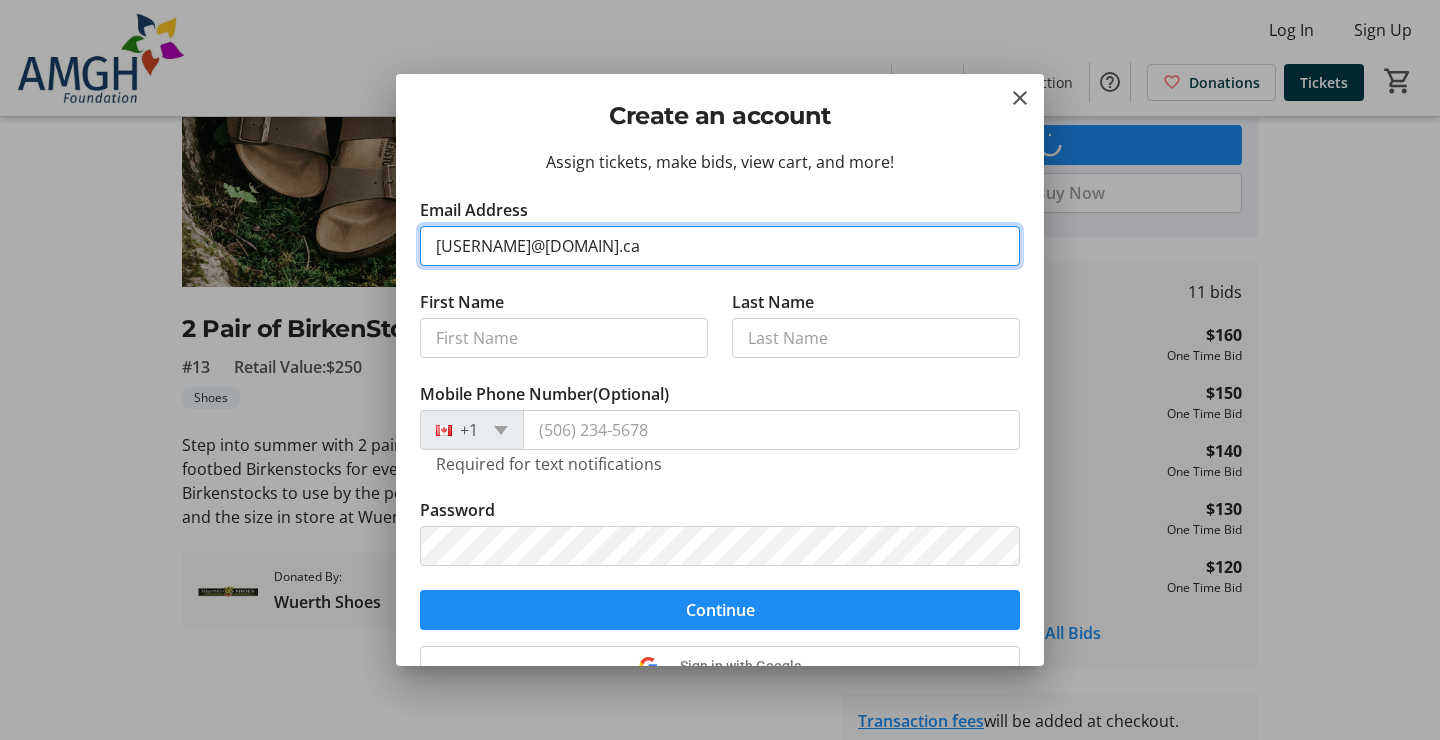 type on "[USERNAME]@[DOMAIN].ca" 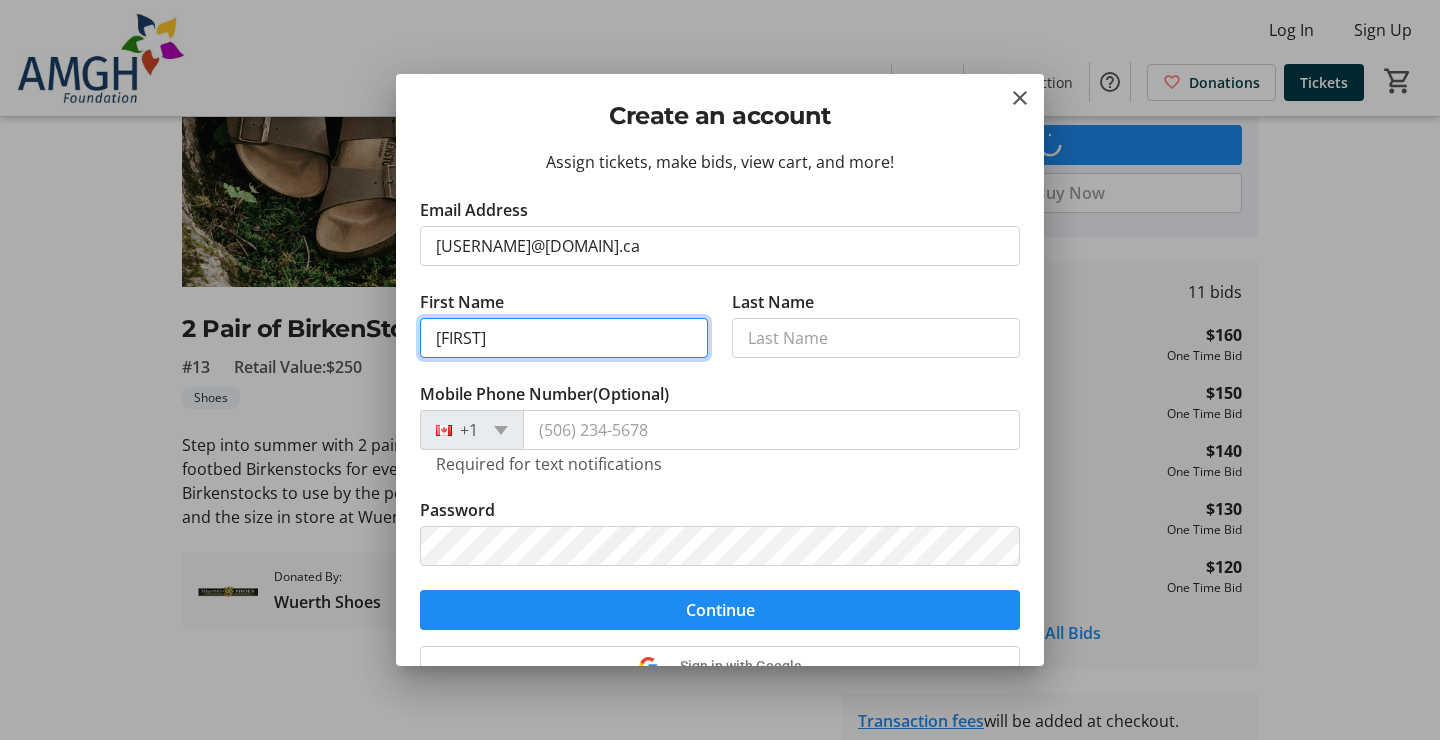 type on "[FIRST]" 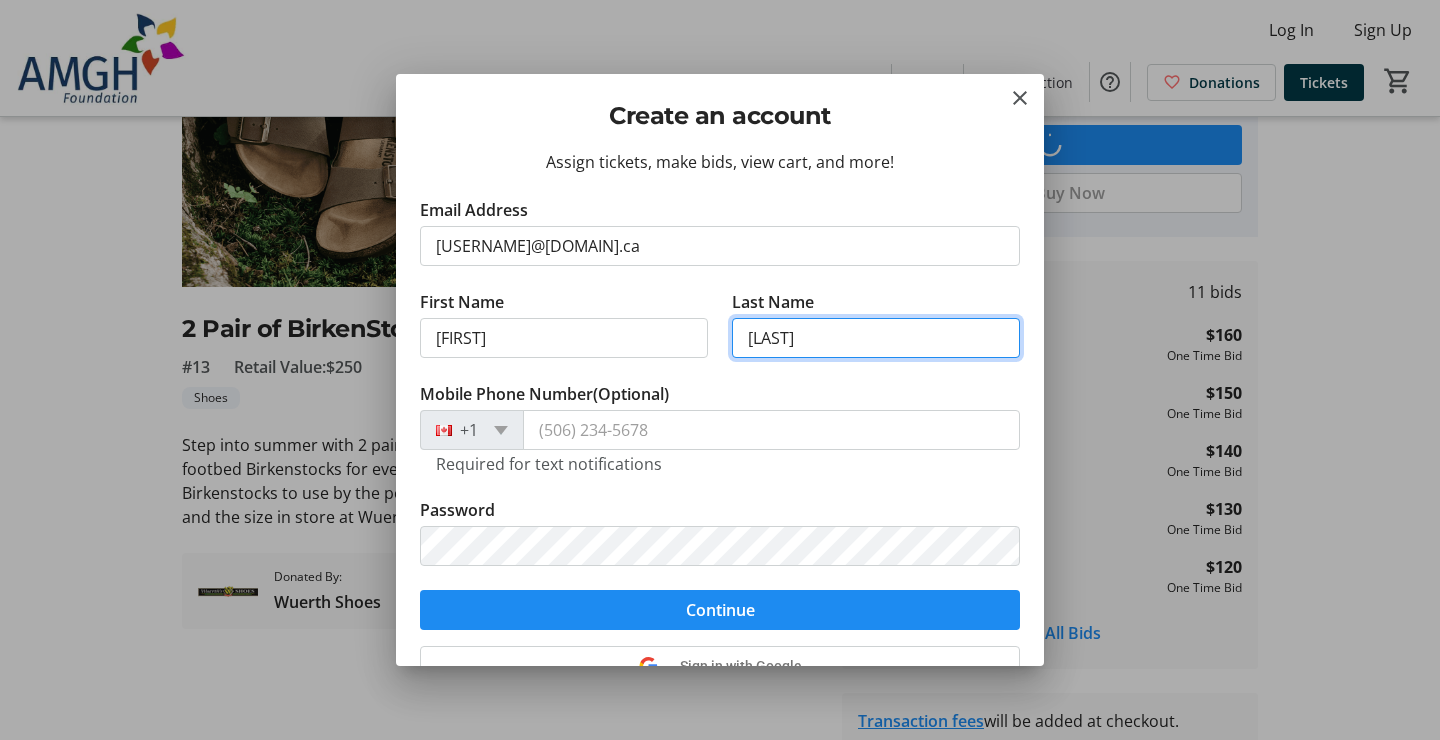 type on "[LAST]" 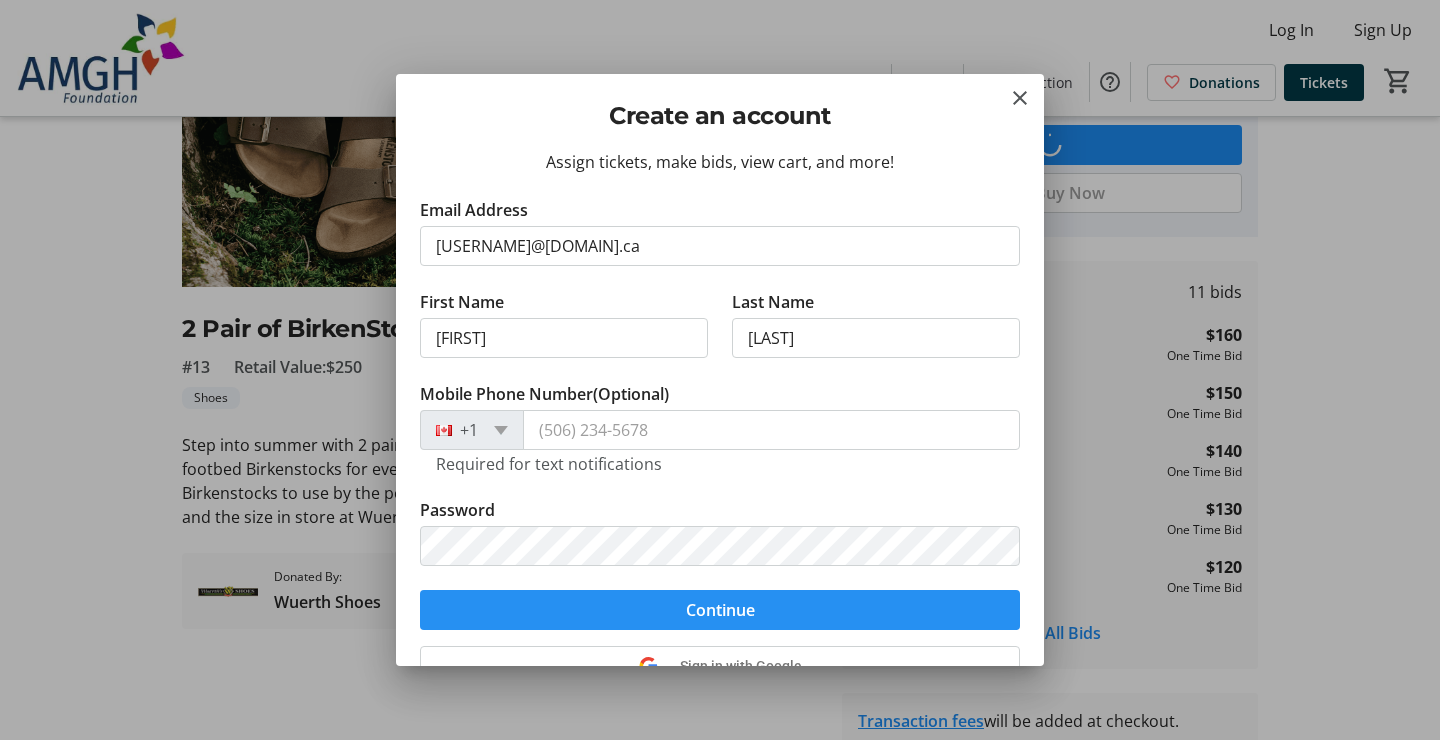 click at bounding box center (720, 610) 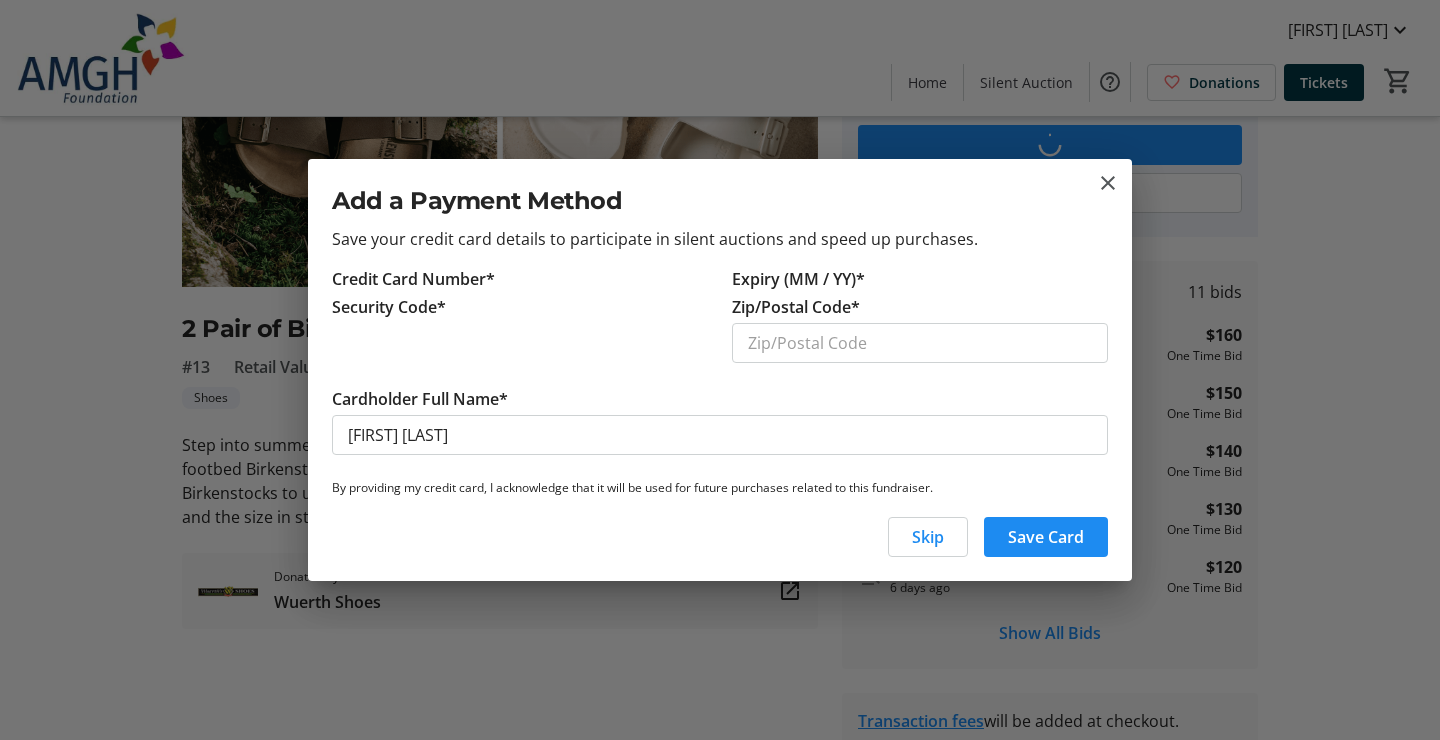 scroll, scrollTop: 0, scrollLeft: 0, axis: both 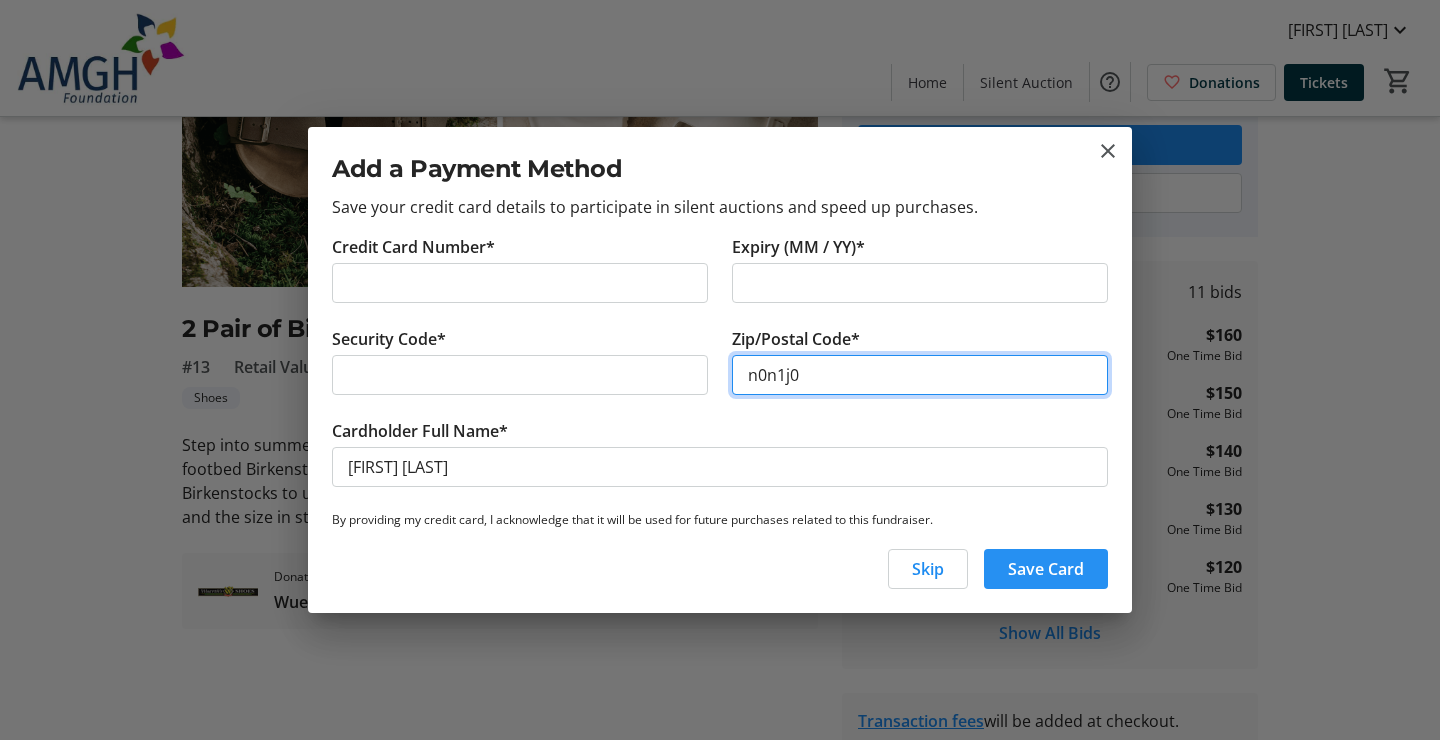 type on "n0n1j0" 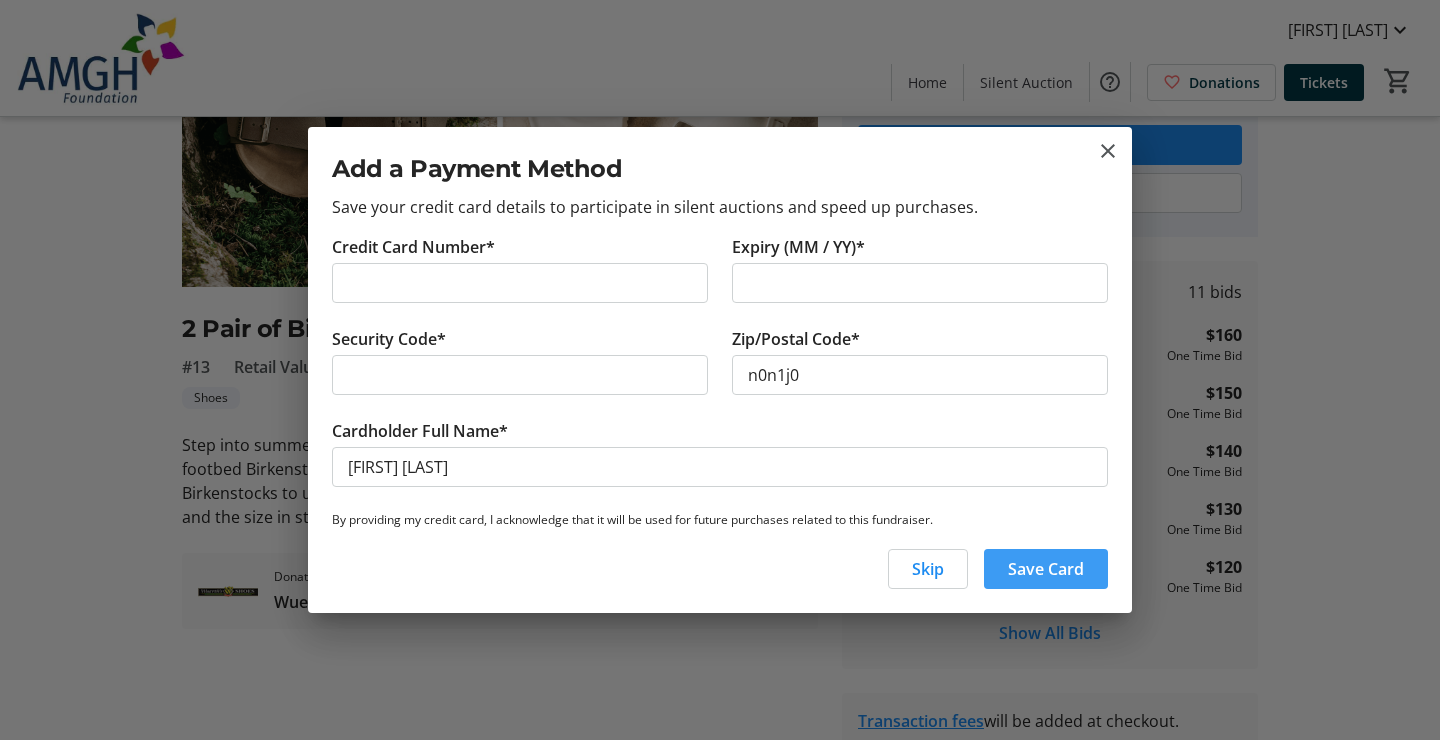click on "Save Card" at bounding box center [1046, 569] 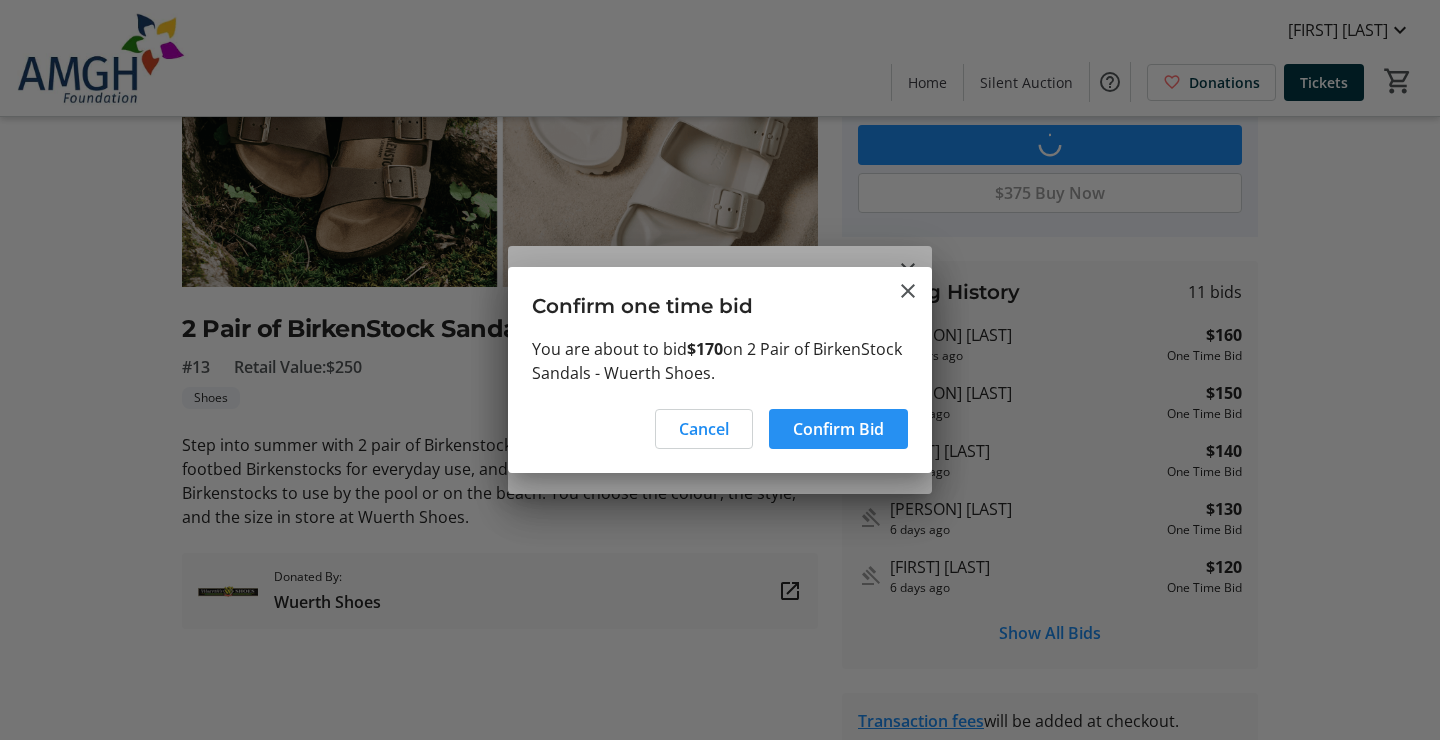 click on "Confirm Bid" at bounding box center [838, 429] 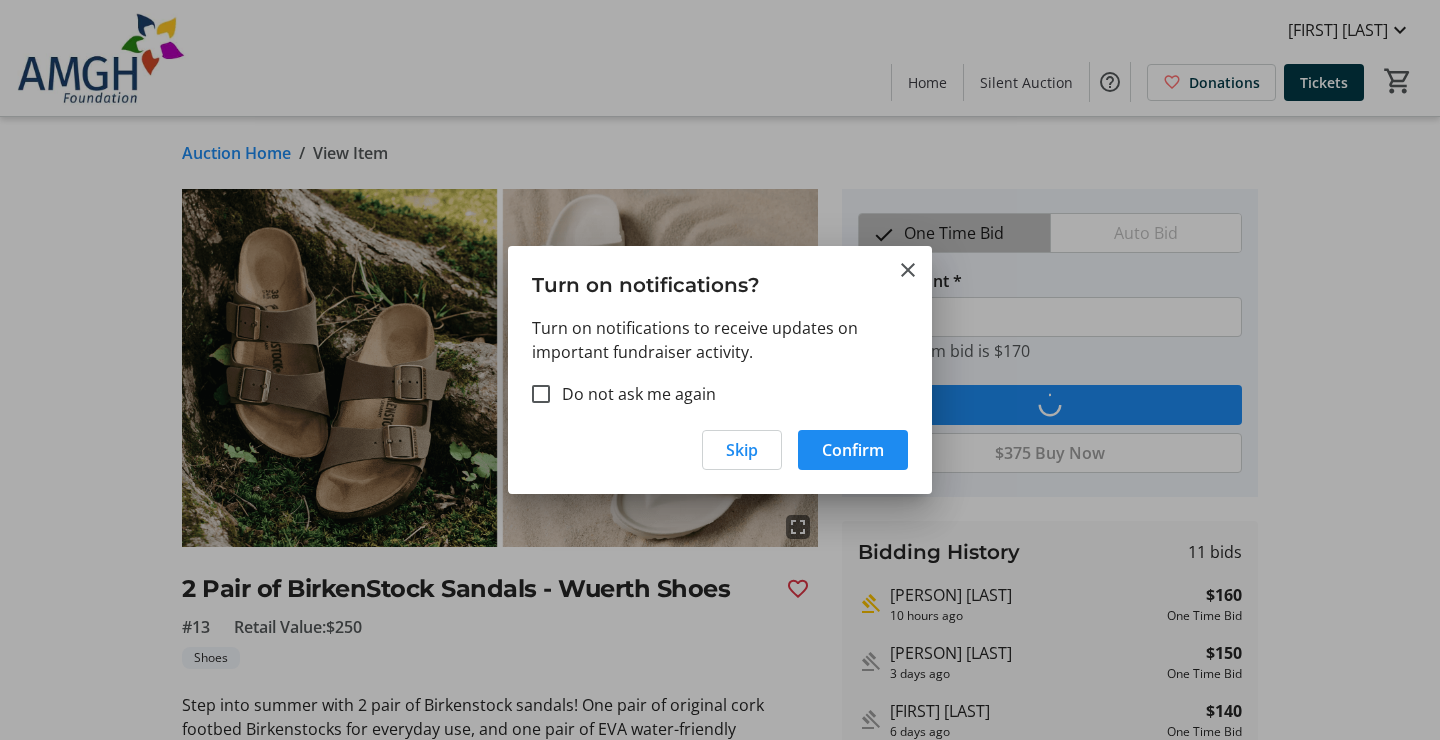 scroll, scrollTop: 260, scrollLeft: 0, axis: vertical 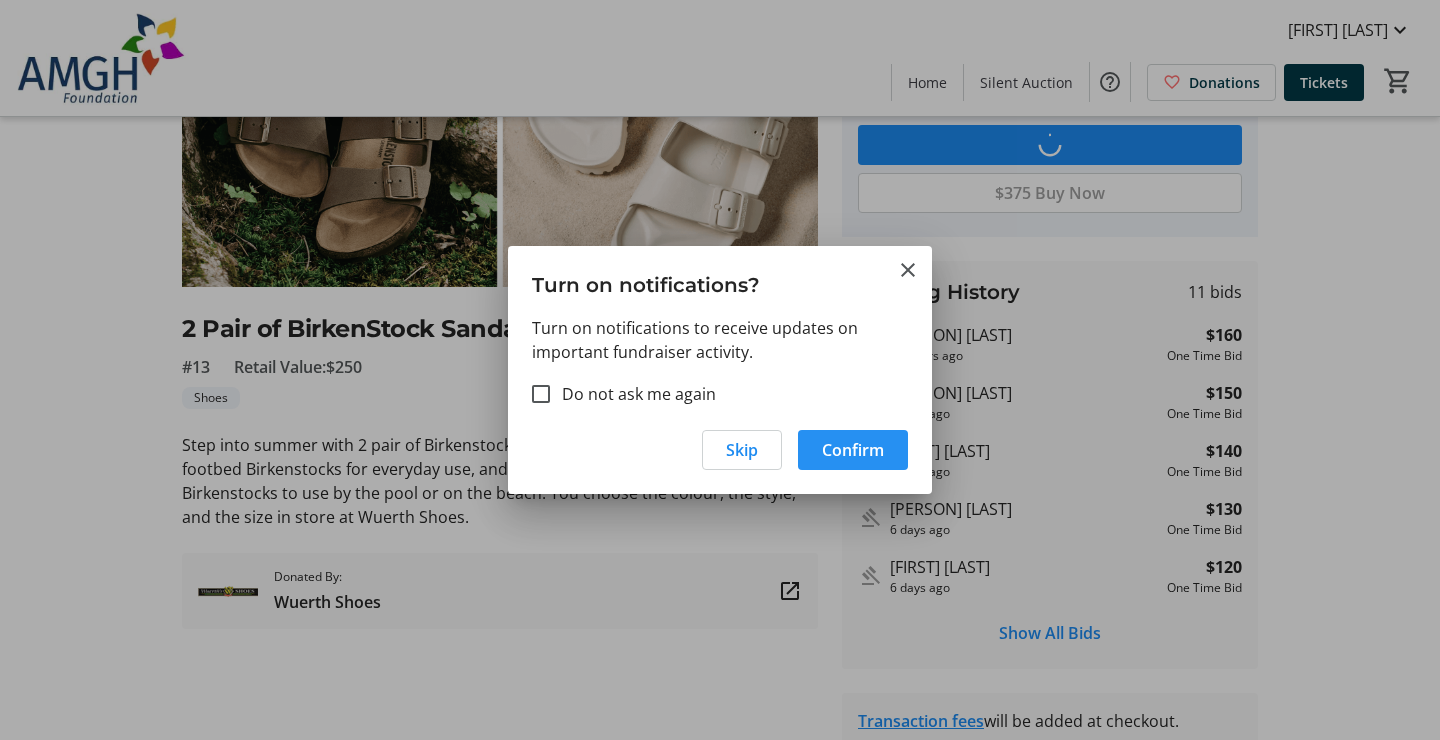 type on "180" 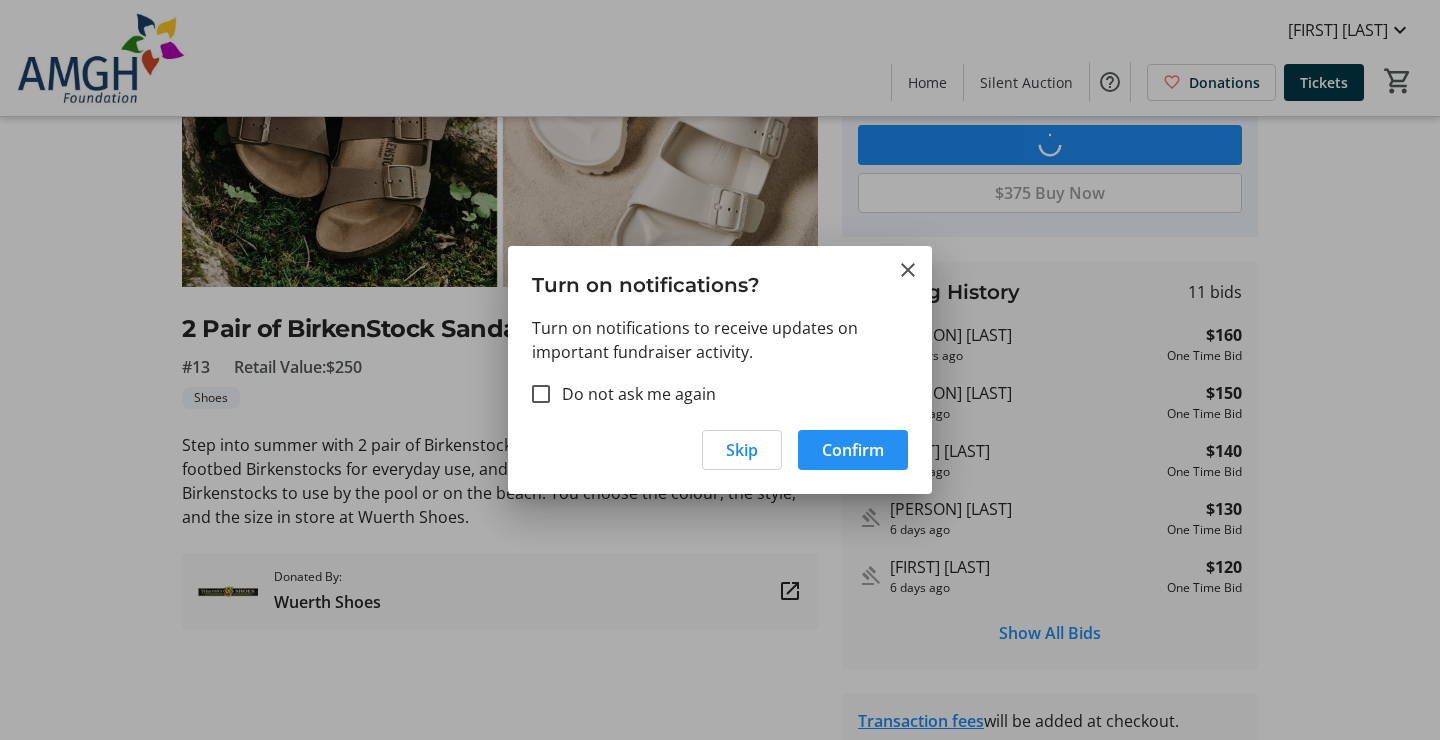 scroll, scrollTop: 0, scrollLeft: 0, axis: both 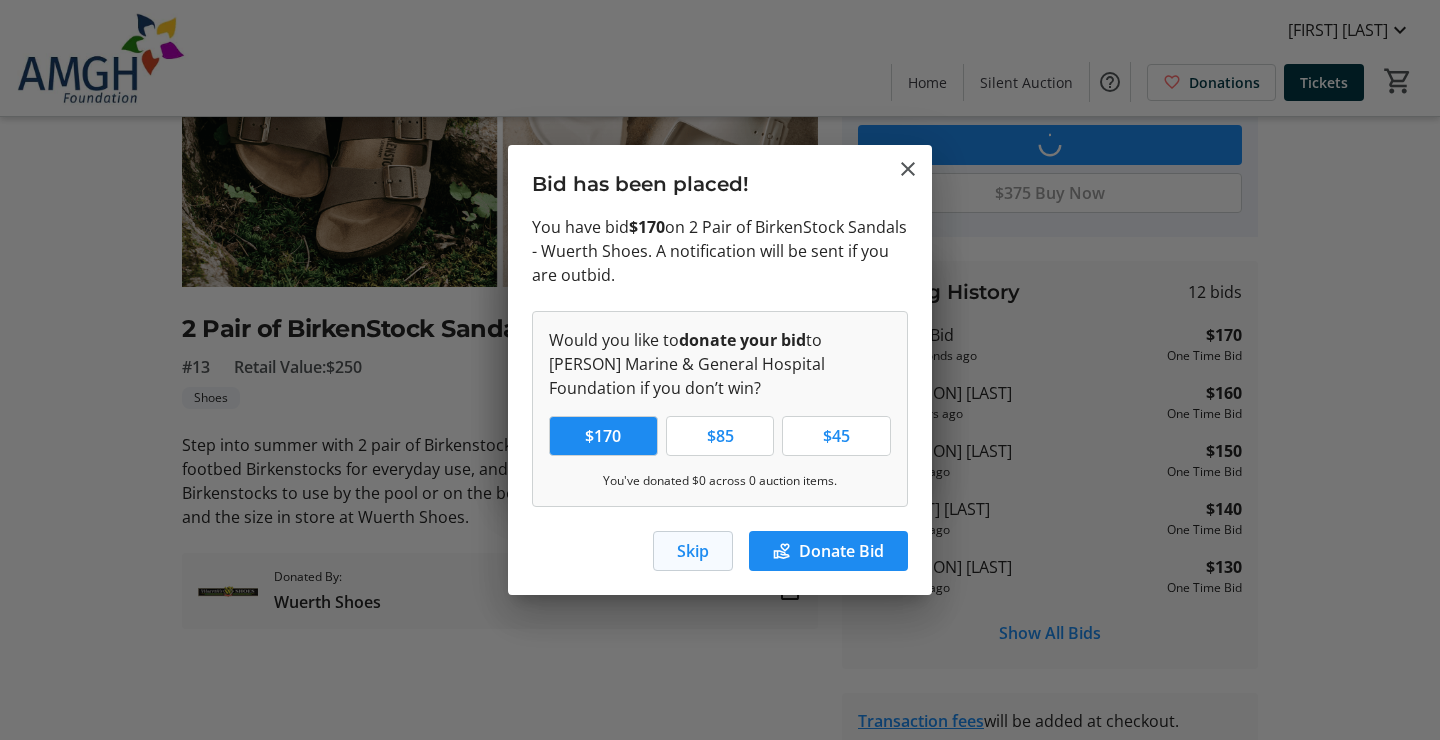click on "Skip" at bounding box center [693, 551] 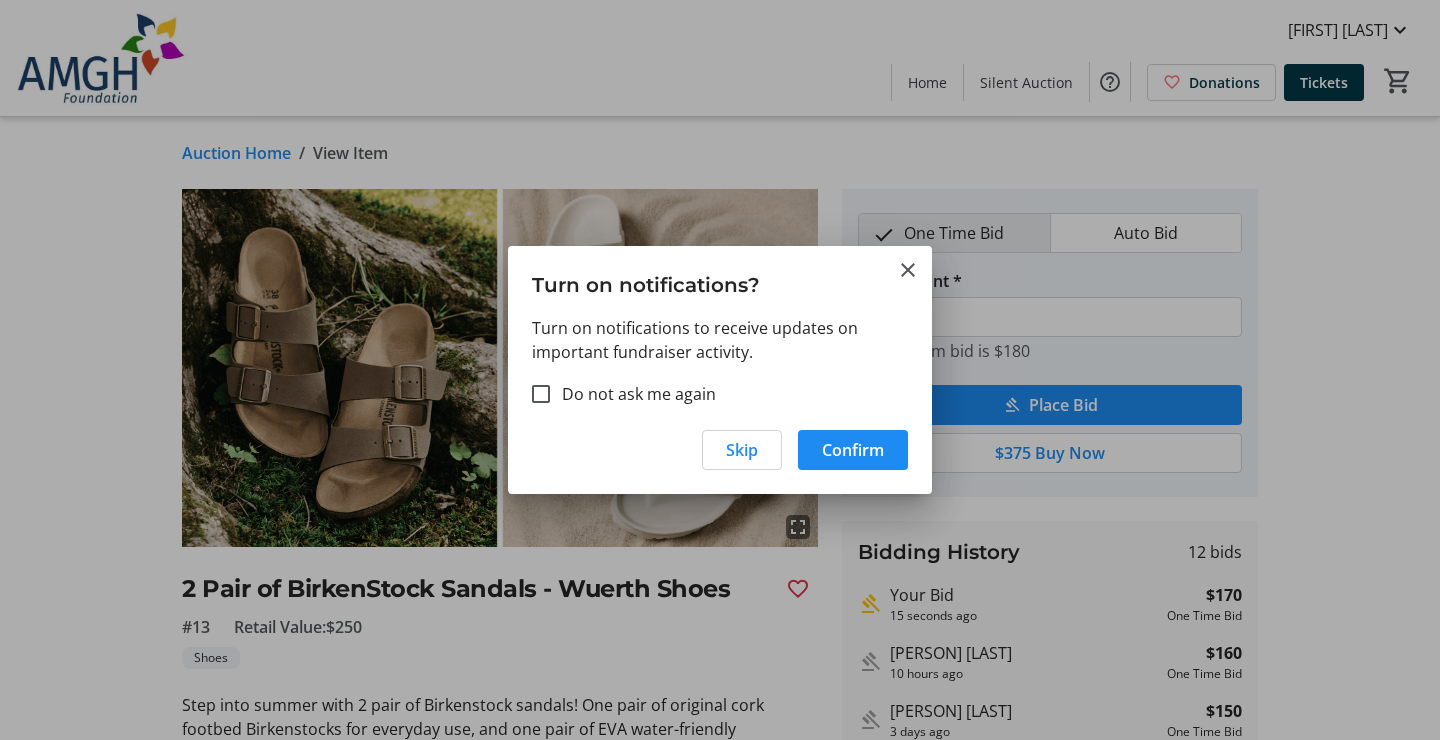 scroll, scrollTop: 260, scrollLeft: 0, axis: vertical 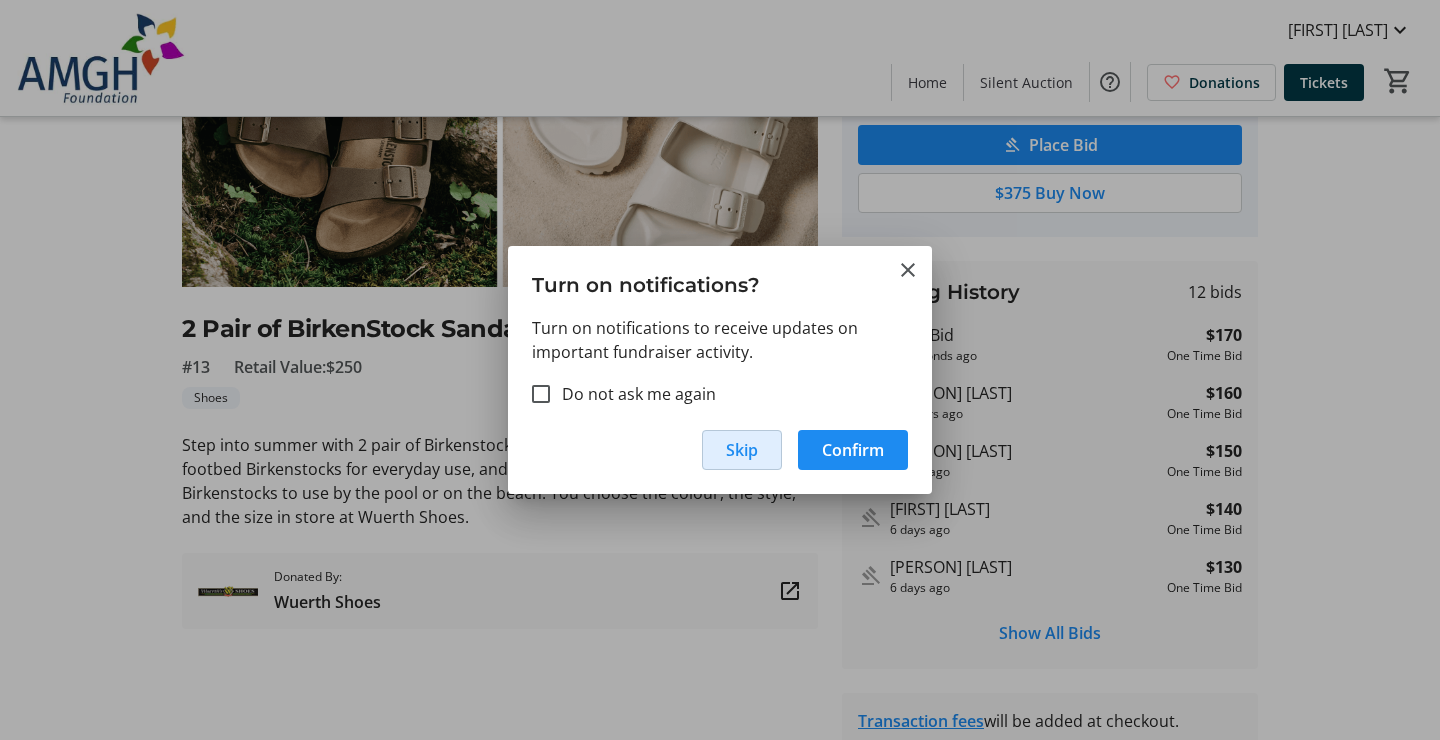 click on "Skip" at bounding box center (742, 450) 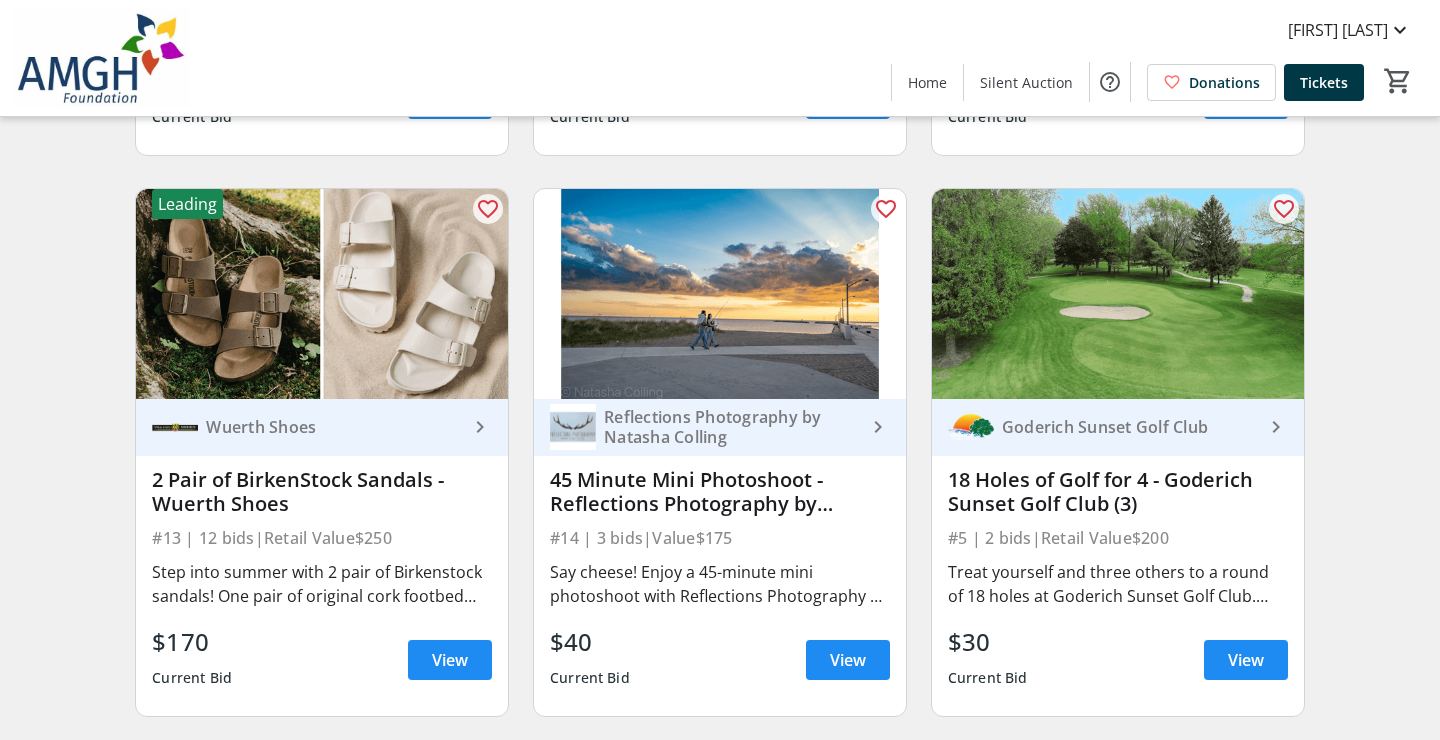 scroll, scrollTop: 2367, scrollLeft: 0, axis: vertical 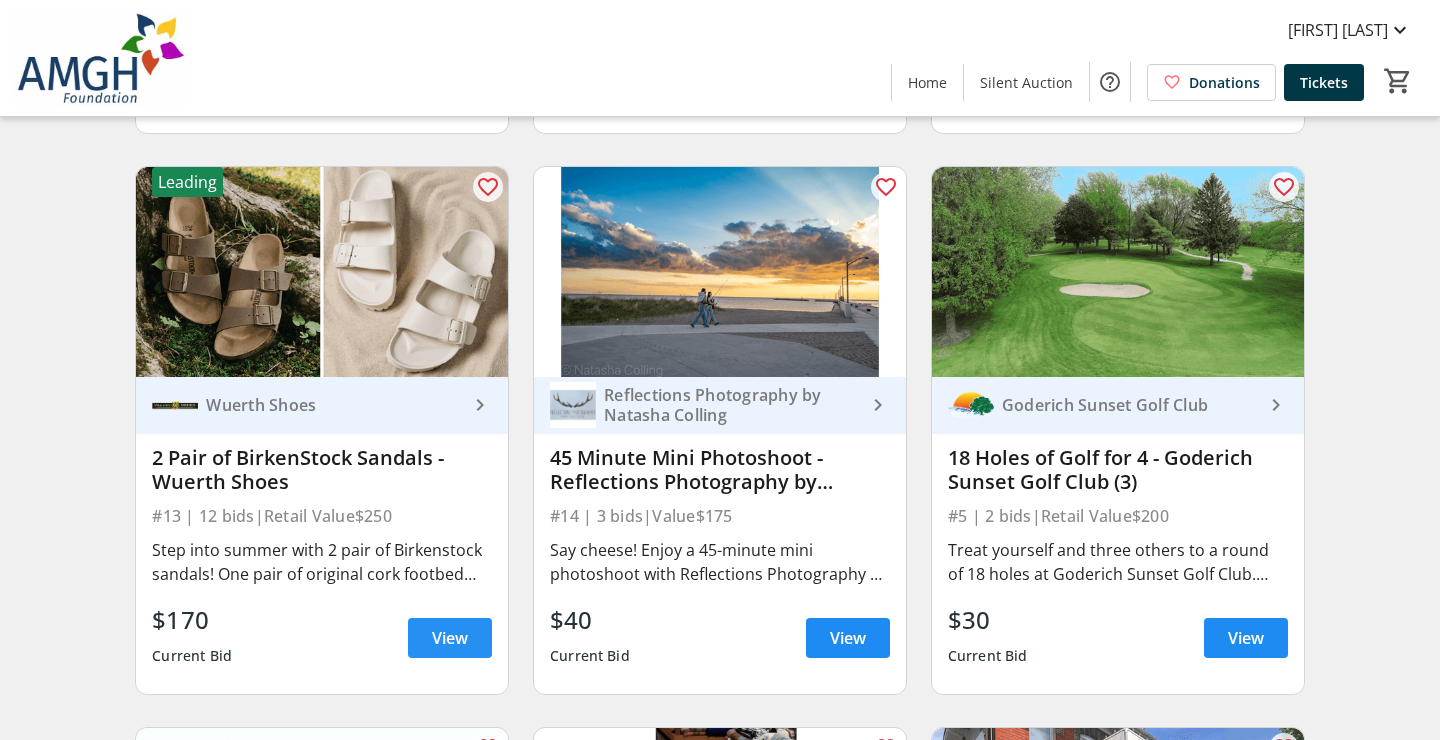 click on "View" at bounding box center (450, 638) 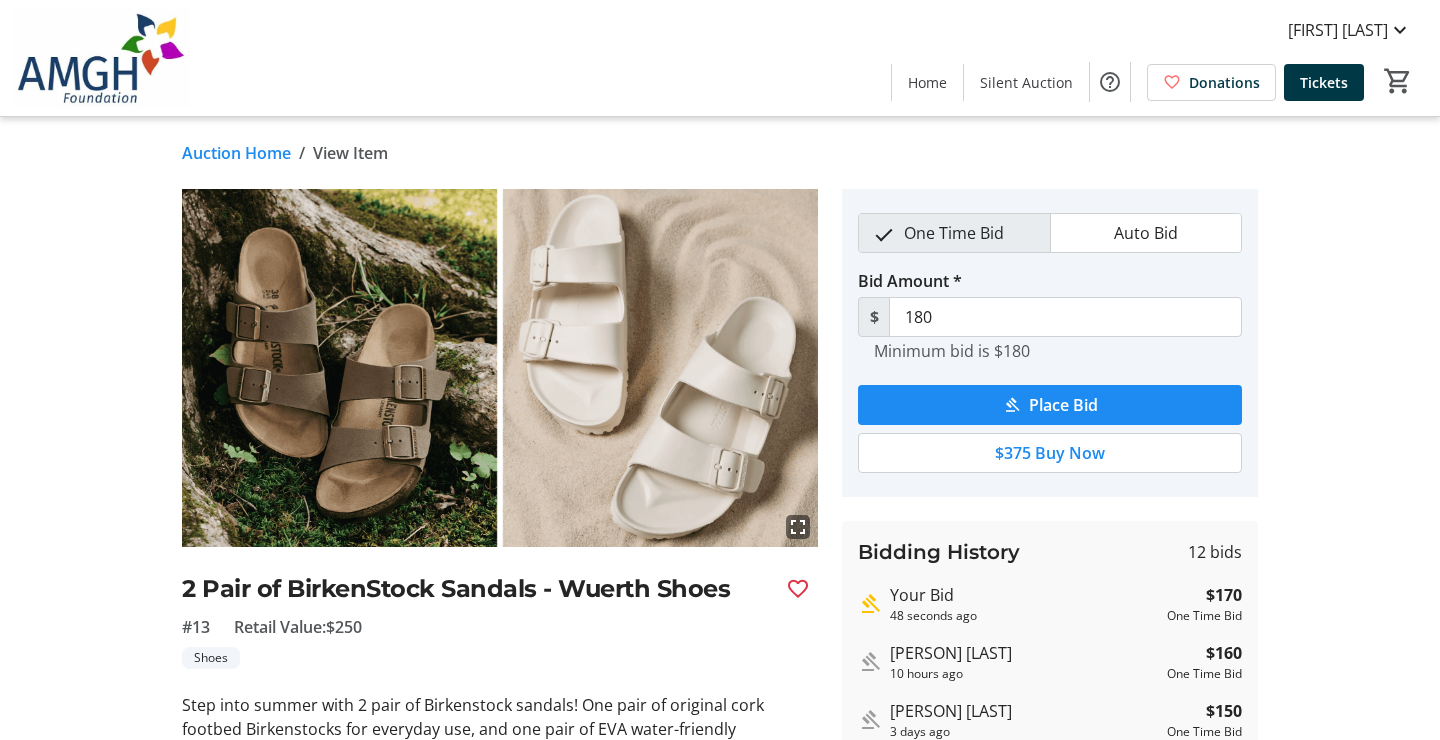 scroll, scrollTop: 0, scrollLeft: 0, axis: both 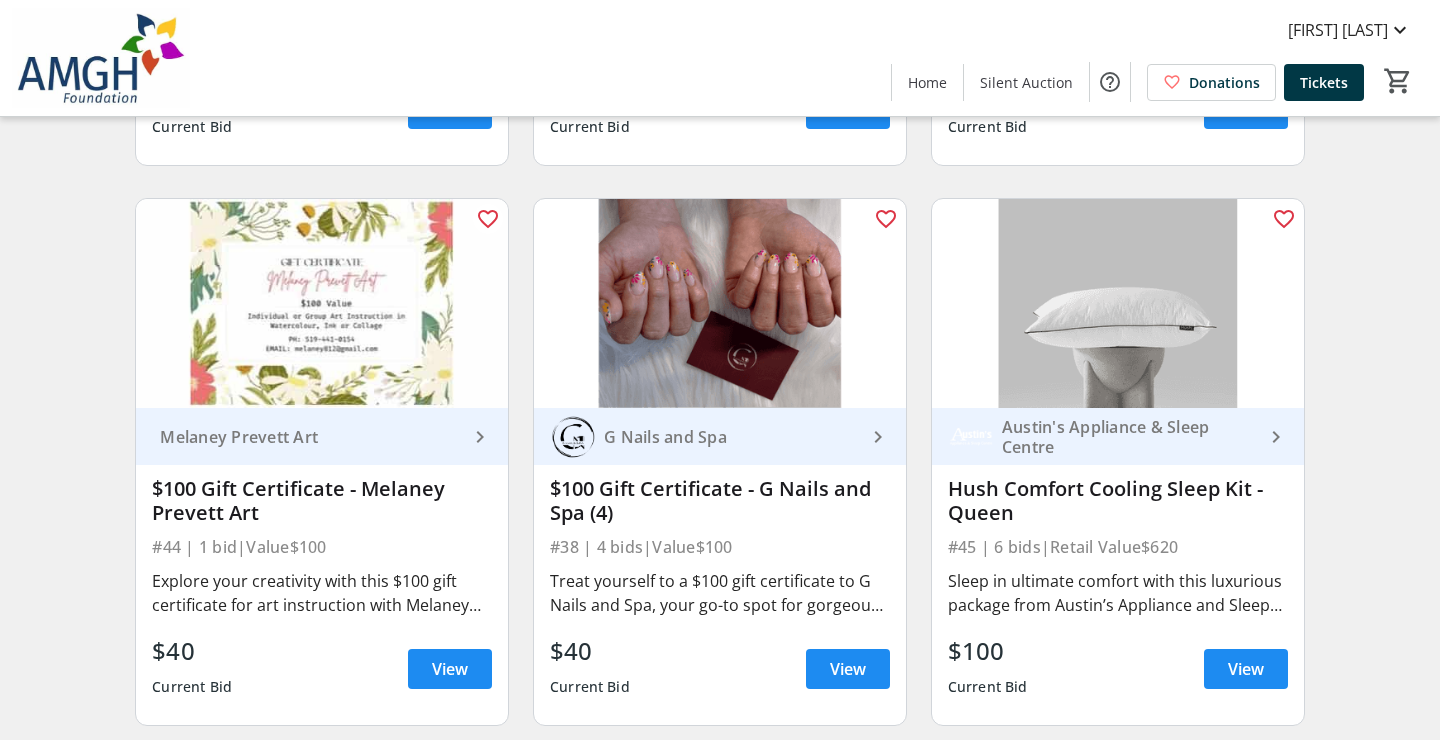 click on "Austin's Appliance & Sleep Centre" at bounding box center (1129, 437) 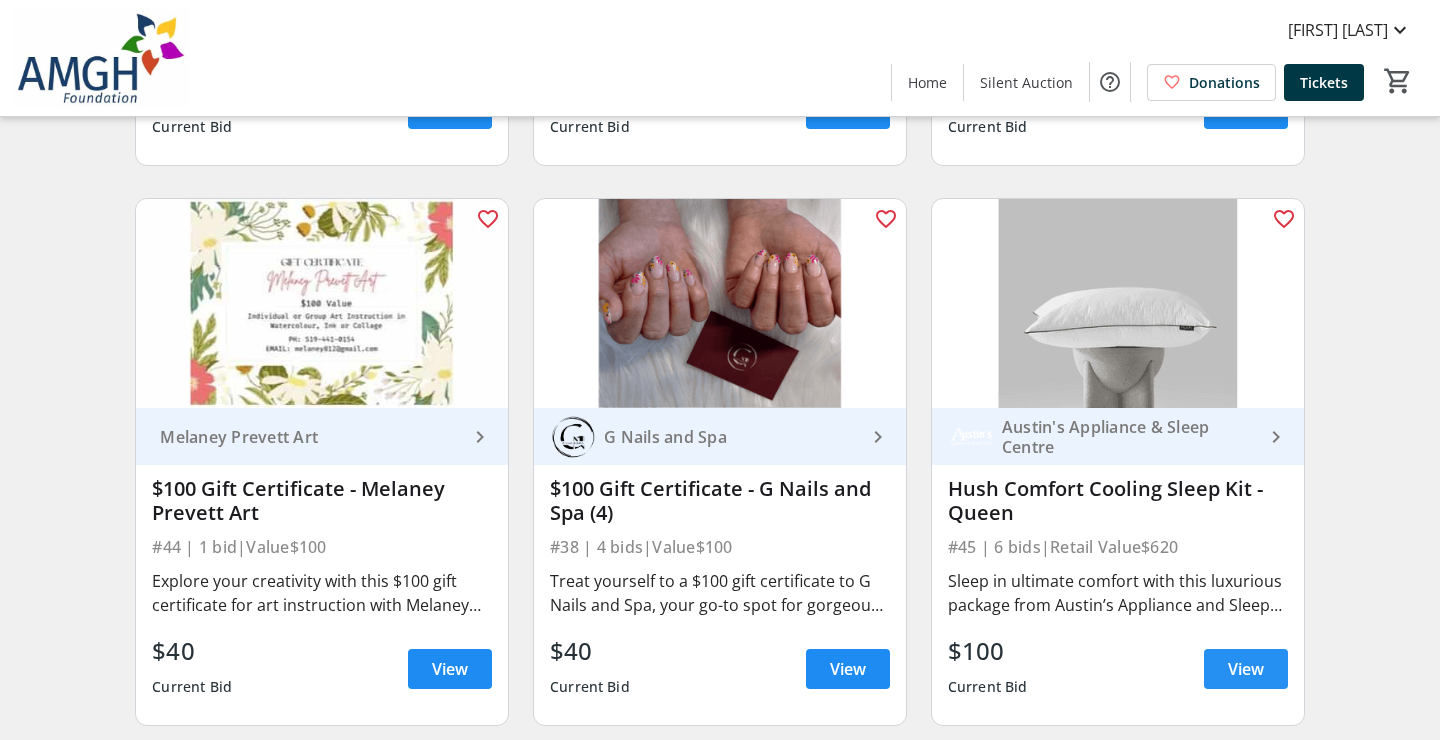 click on "View" at bounding box center [1246, 669] 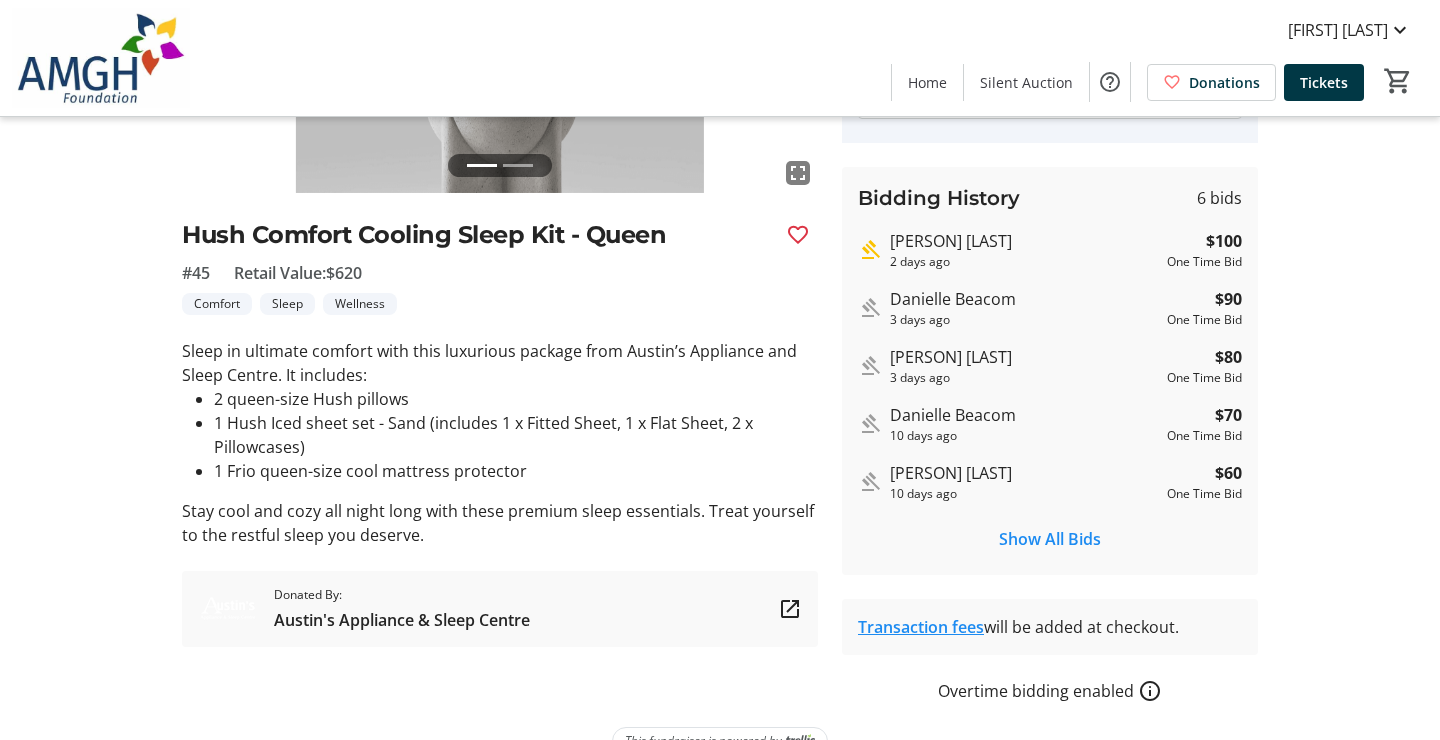 scroll, scrollTop: 377, scrollLeft: 0, axis: vertical 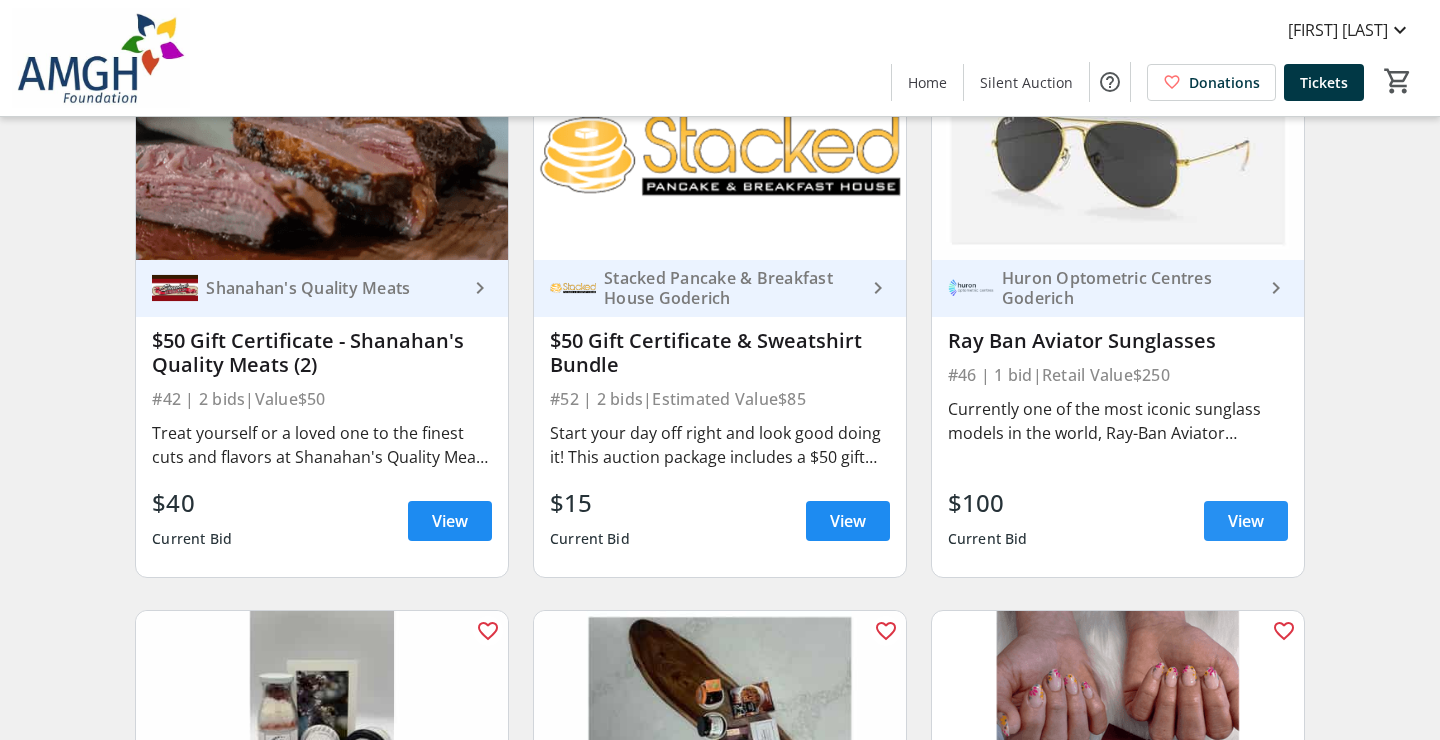 click on "View" at bounding box center [1246, 521] 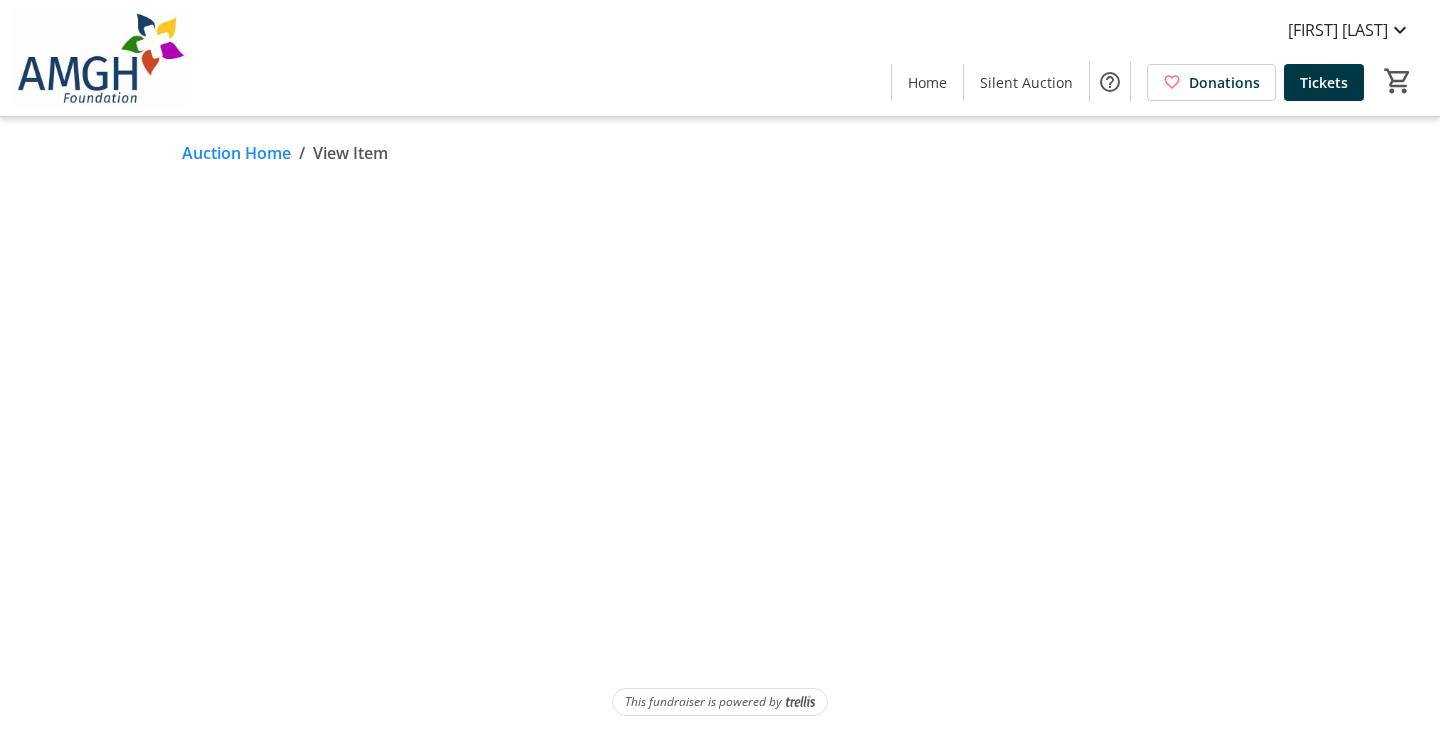 scroll, scrollTop: 0, scrollLeft: 0, axis: both 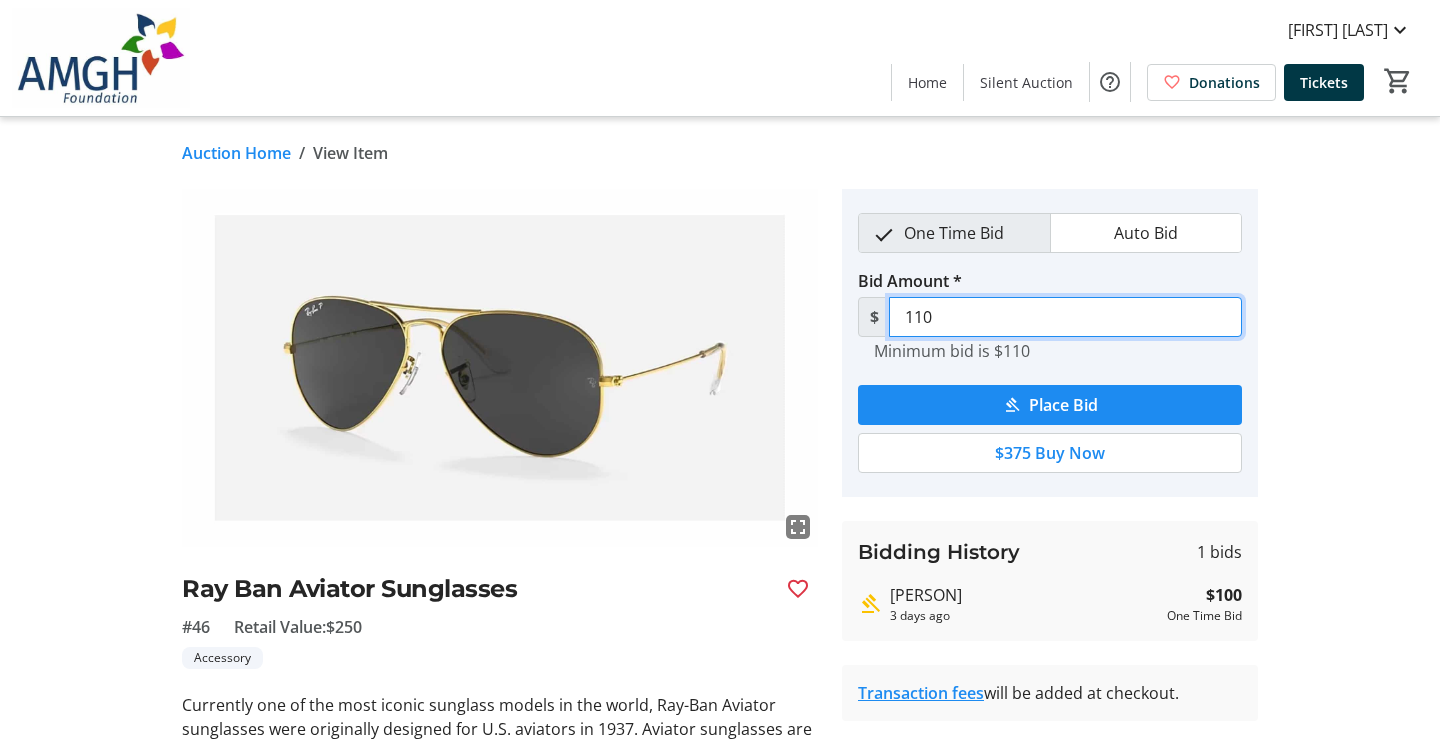click on "110" at bounding box center [1065, 317] 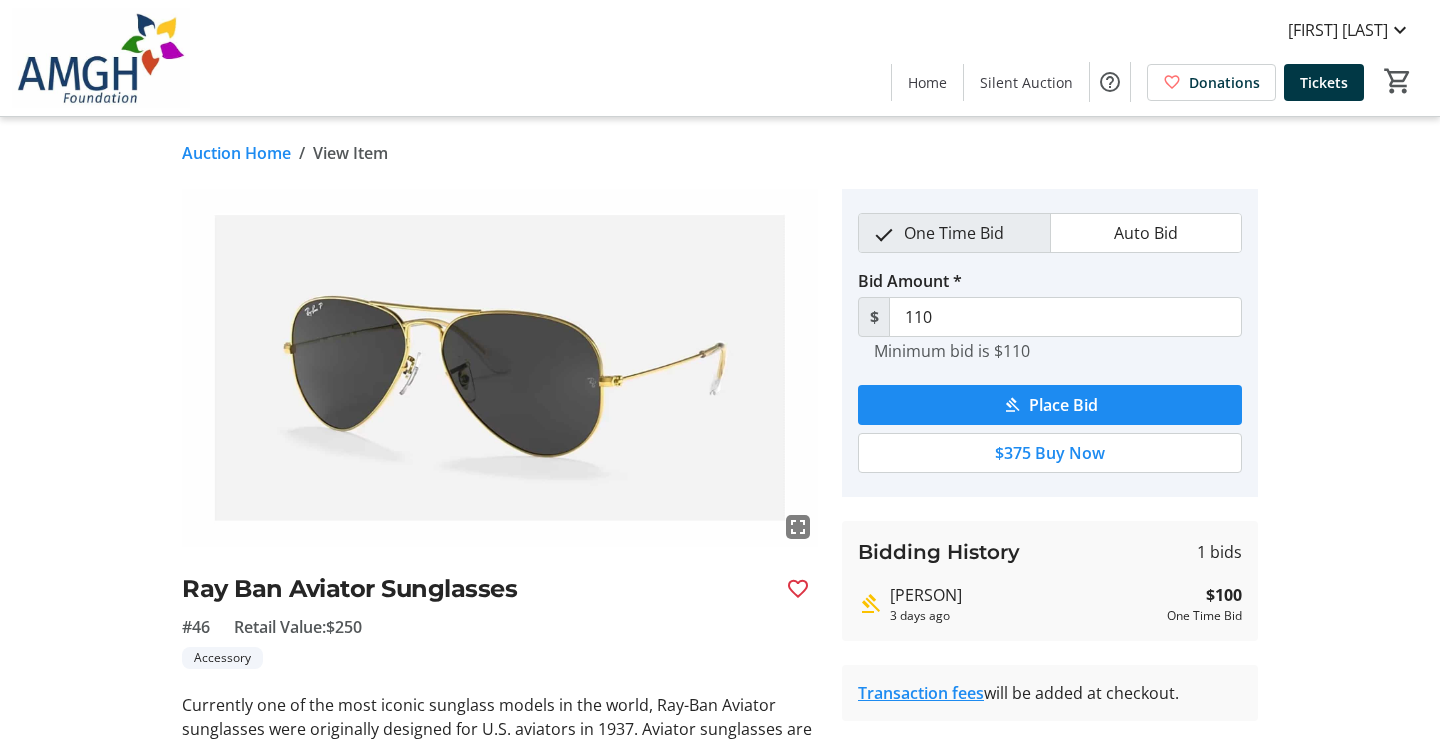 click on "Ray Ban Aviator Sunglasses #46 Retail Value: $250 Accessory" 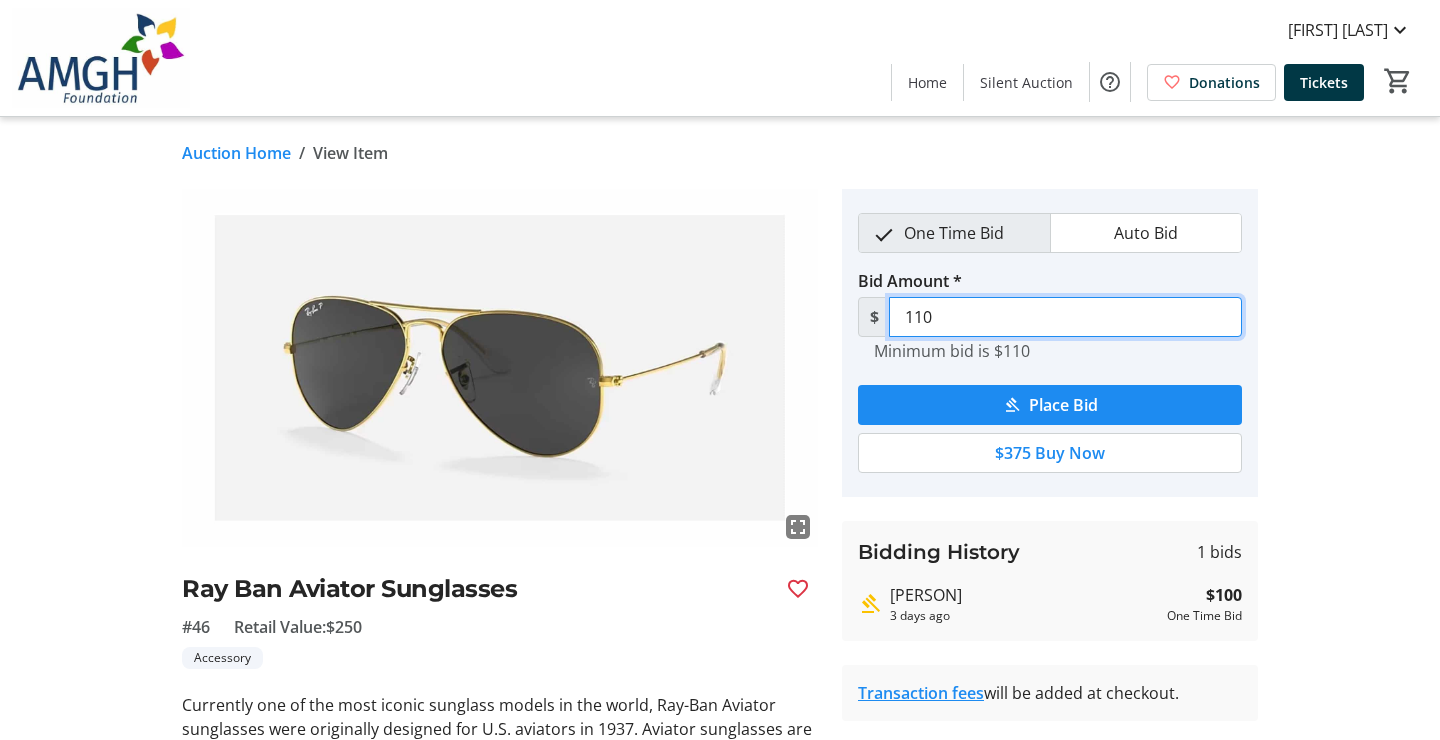 click on "110" at bounding box center [1065, 317] 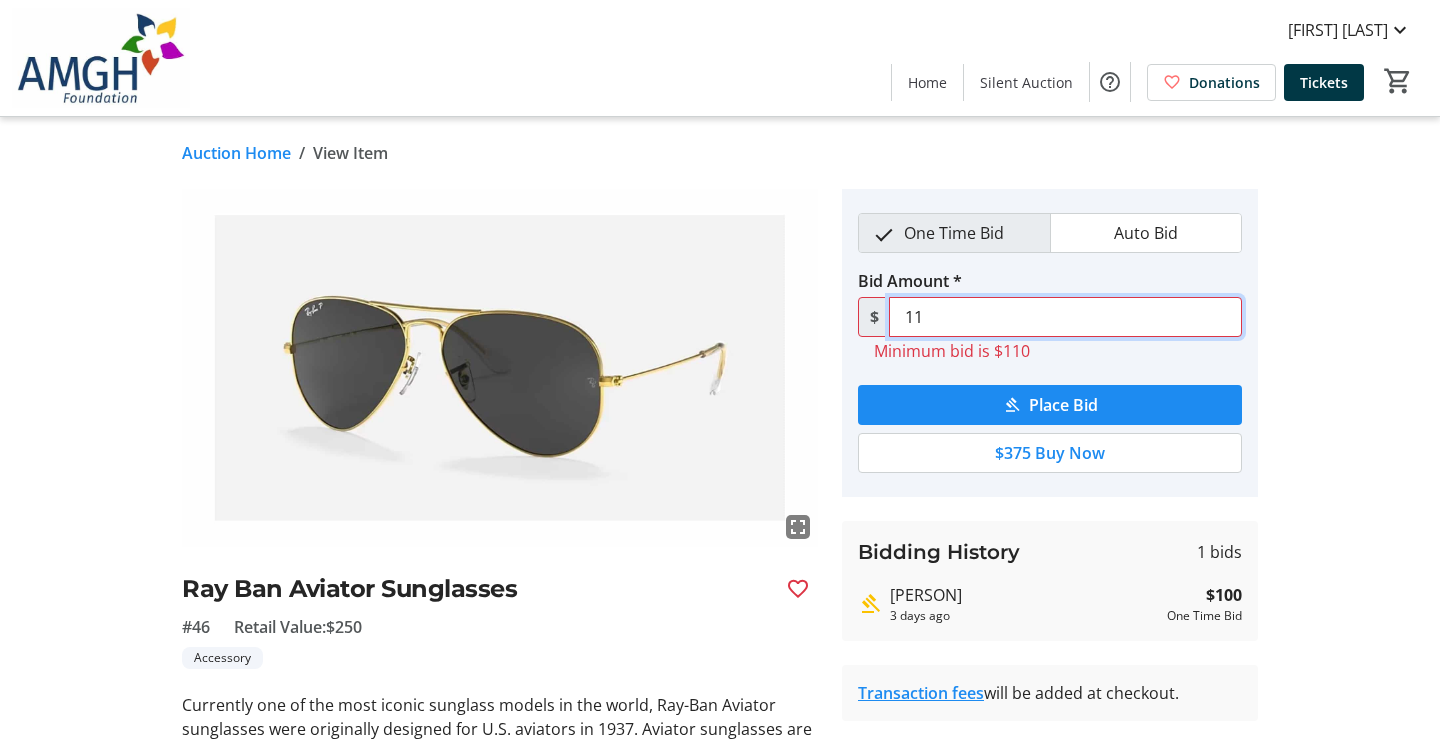 type on "1" 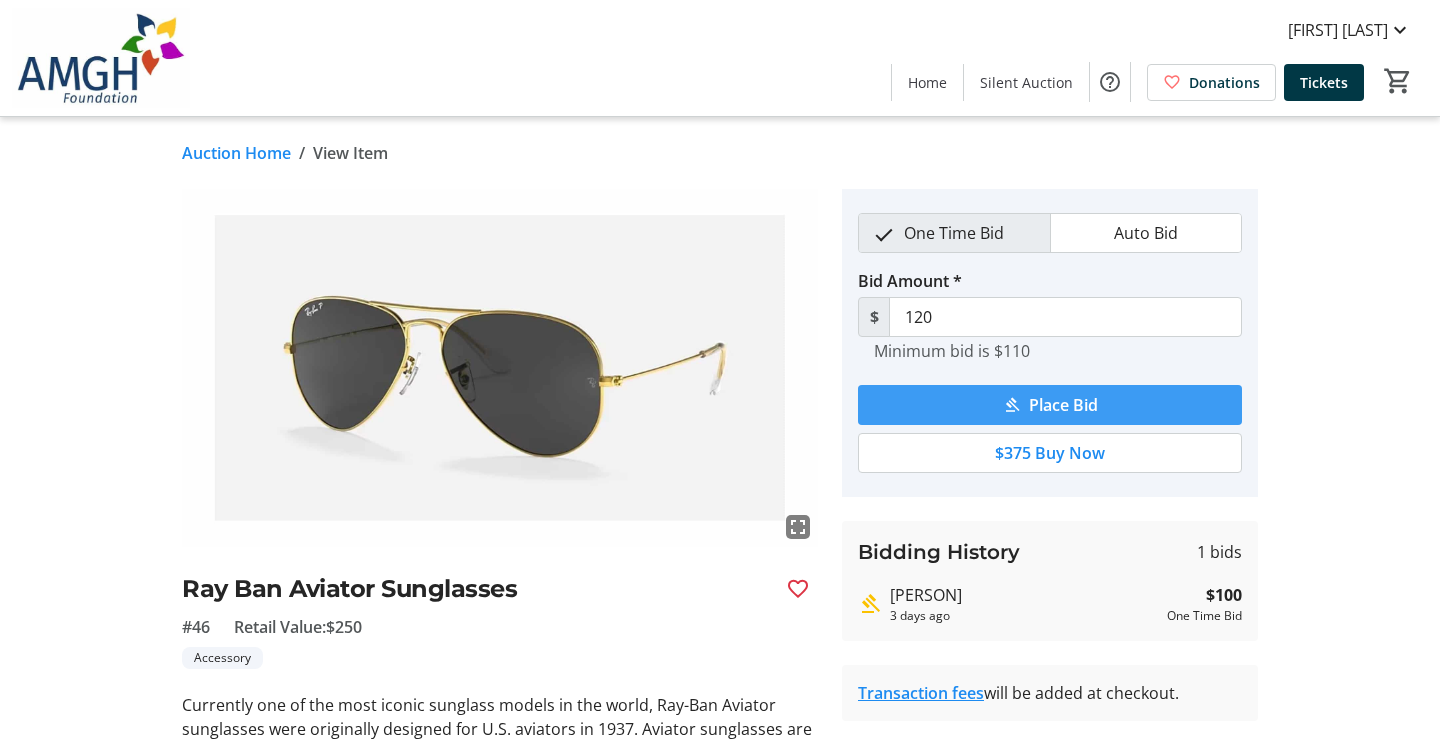 click on "Place Bid" 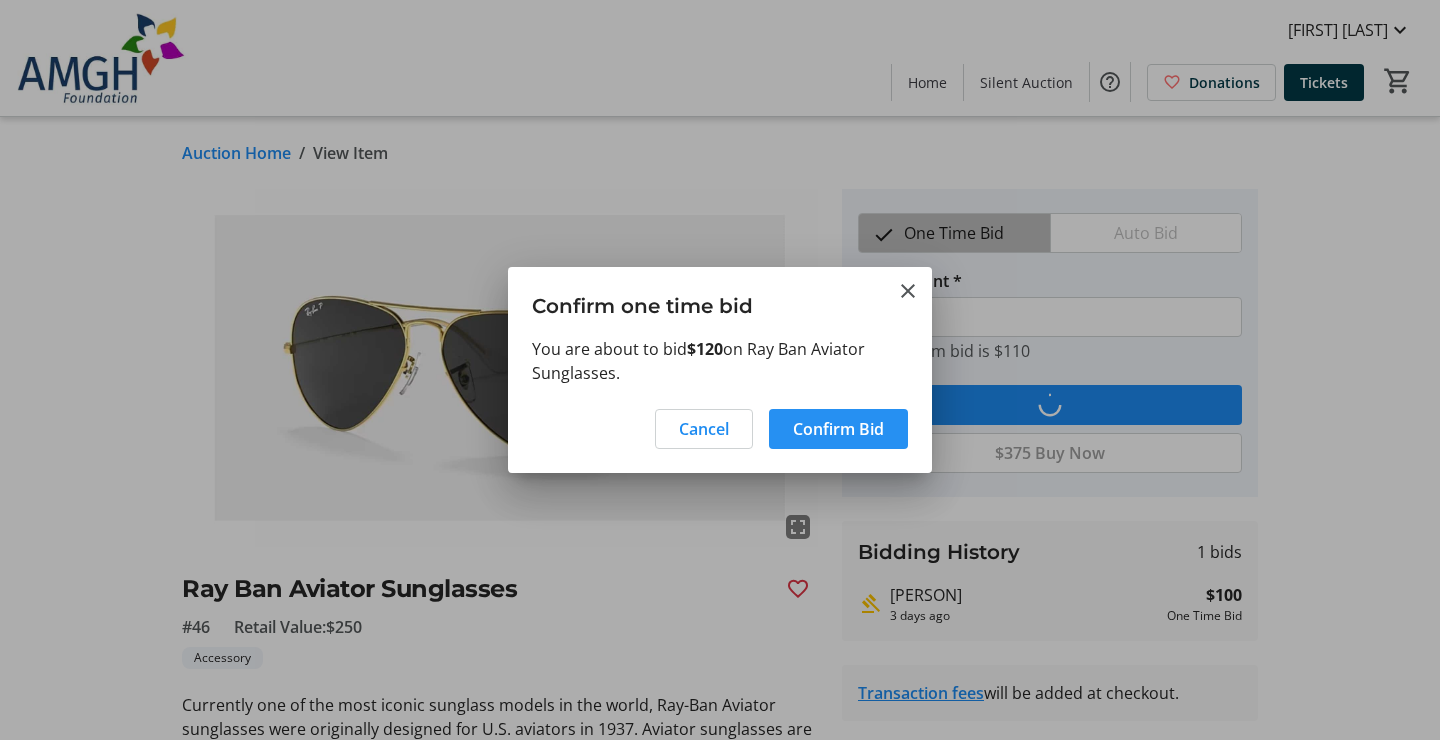 click at bounding box center [838, 429] 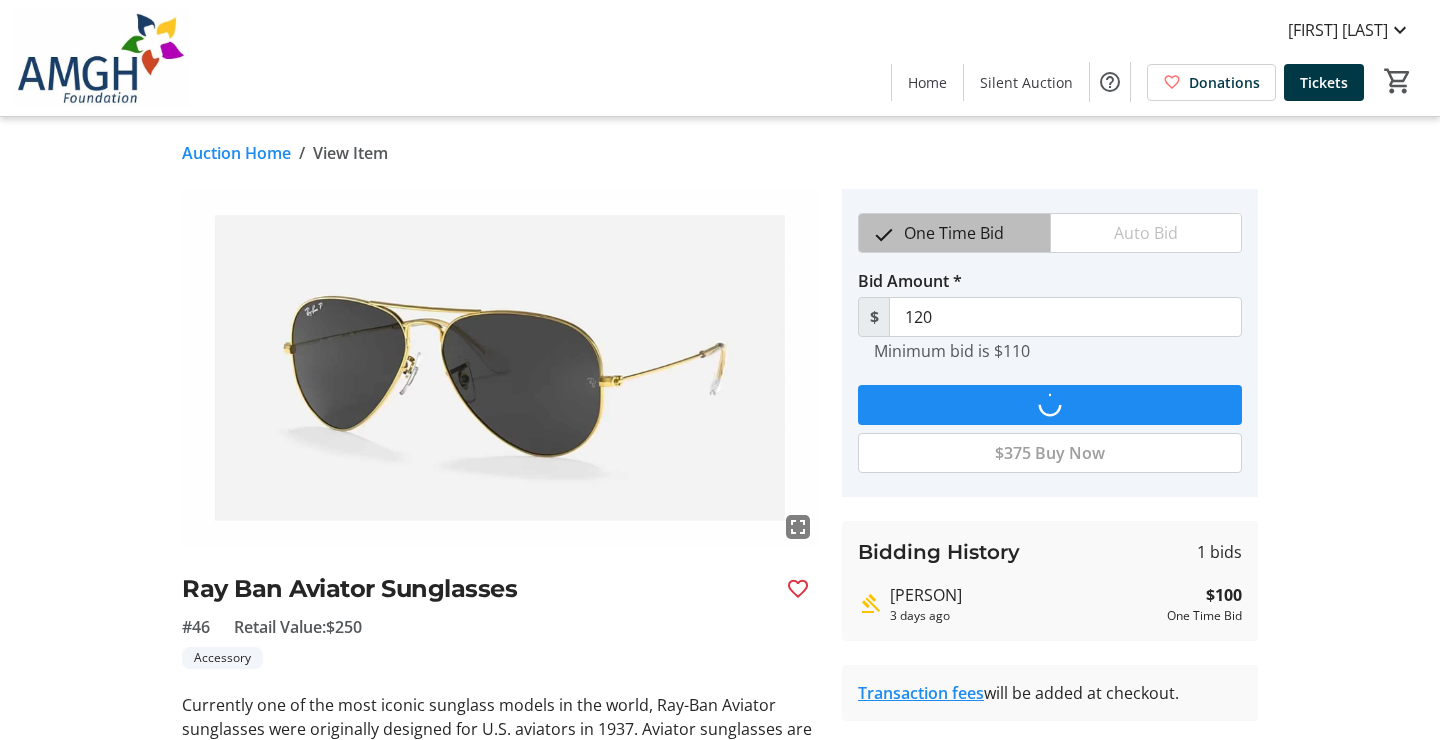 type on "130" 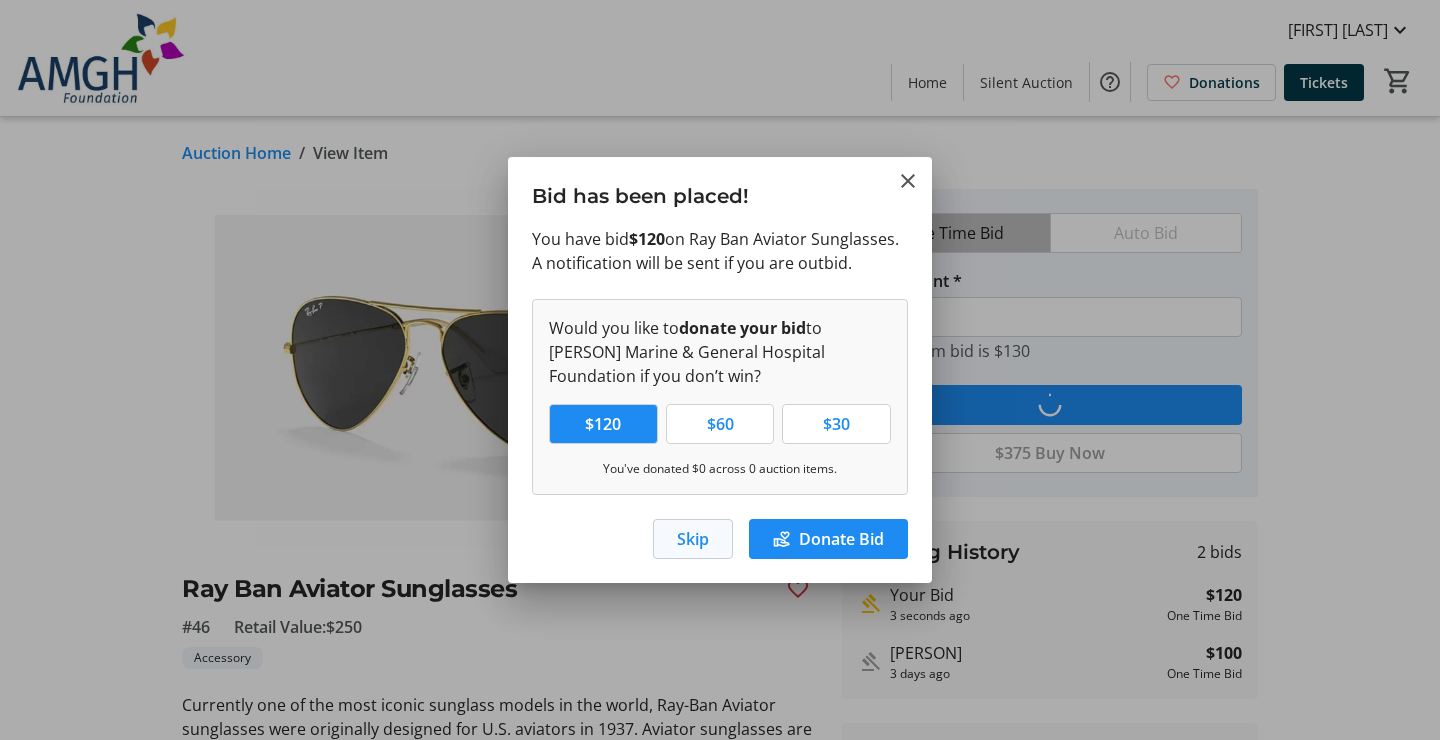 click on "Skip" at bounding box center [693, 539] 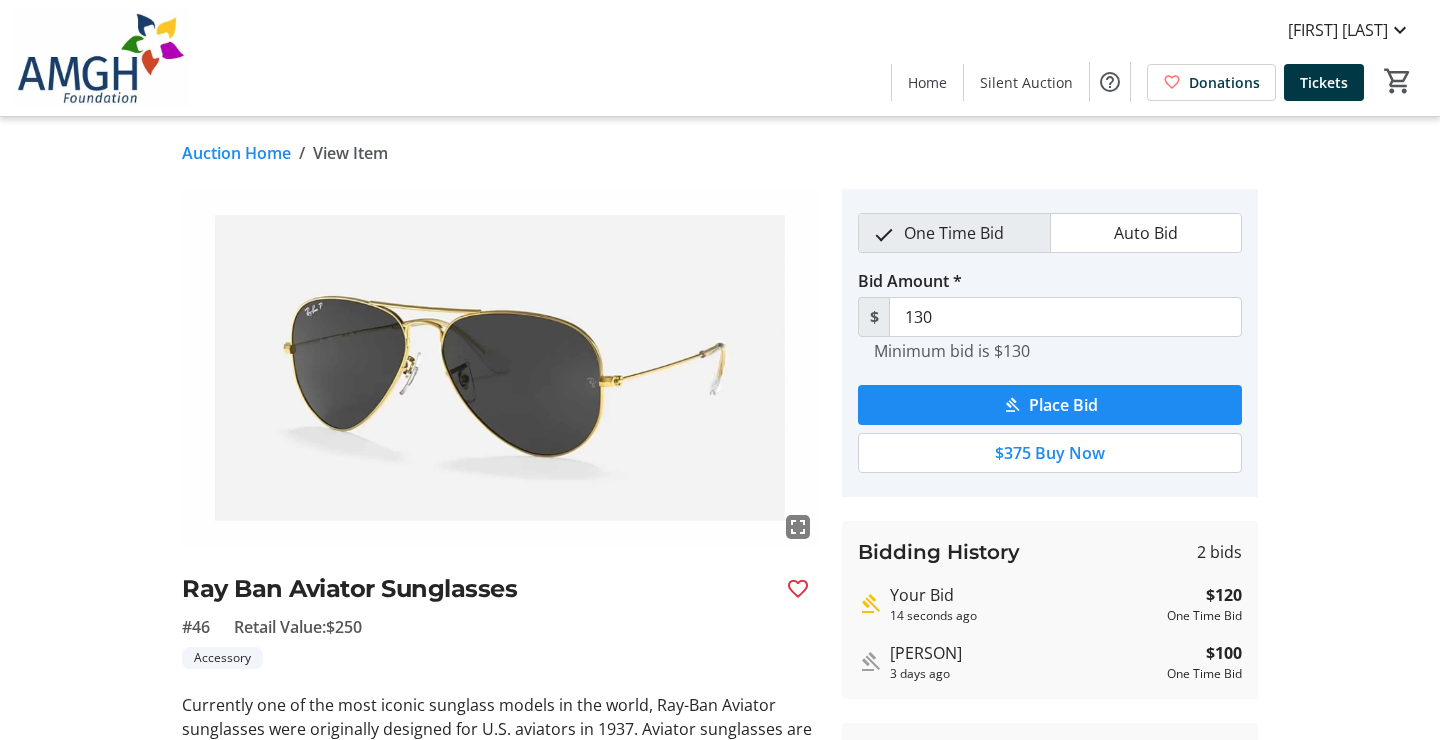 click on "fullscreen Ray Ban Aviator Sunglasses #46 Retail Value: $250 Accessory Currently one of the most iconic sunglass models in the world, Ray-Ban Aviator sunglasses were originally designed for U.S. aviators in 1937. Aviator sunglasses are a timeless model that combines great aviator styling with exceptional quality, performance and comfort. Gold frame x Grey Lenses Donated By: Huron Optometric Centres Goderich One Time Bid Auto Bid Bid Amount * $ 130 Minimum bid is $130 Place Bid $375 Buy Now Bidding History 2 bids Your Bid 14 seconds ago $120 One Time Bid [PERSON] [LAST] 3 days ago $100 One Time Bid Transaction fees will be added at checkout. Overtime bidding enabled" 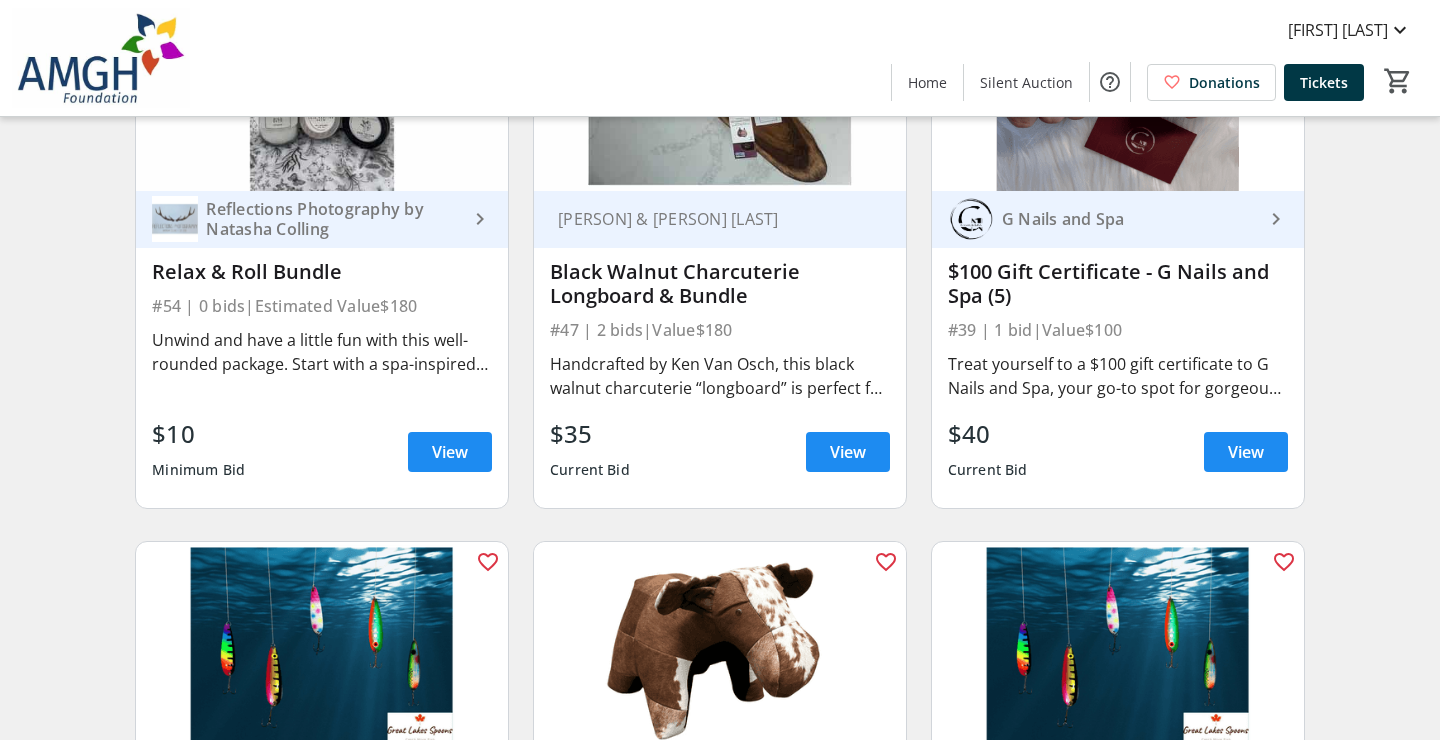 scroll, scrollTop: 8167, scrollLeft: 0, axis: vertical 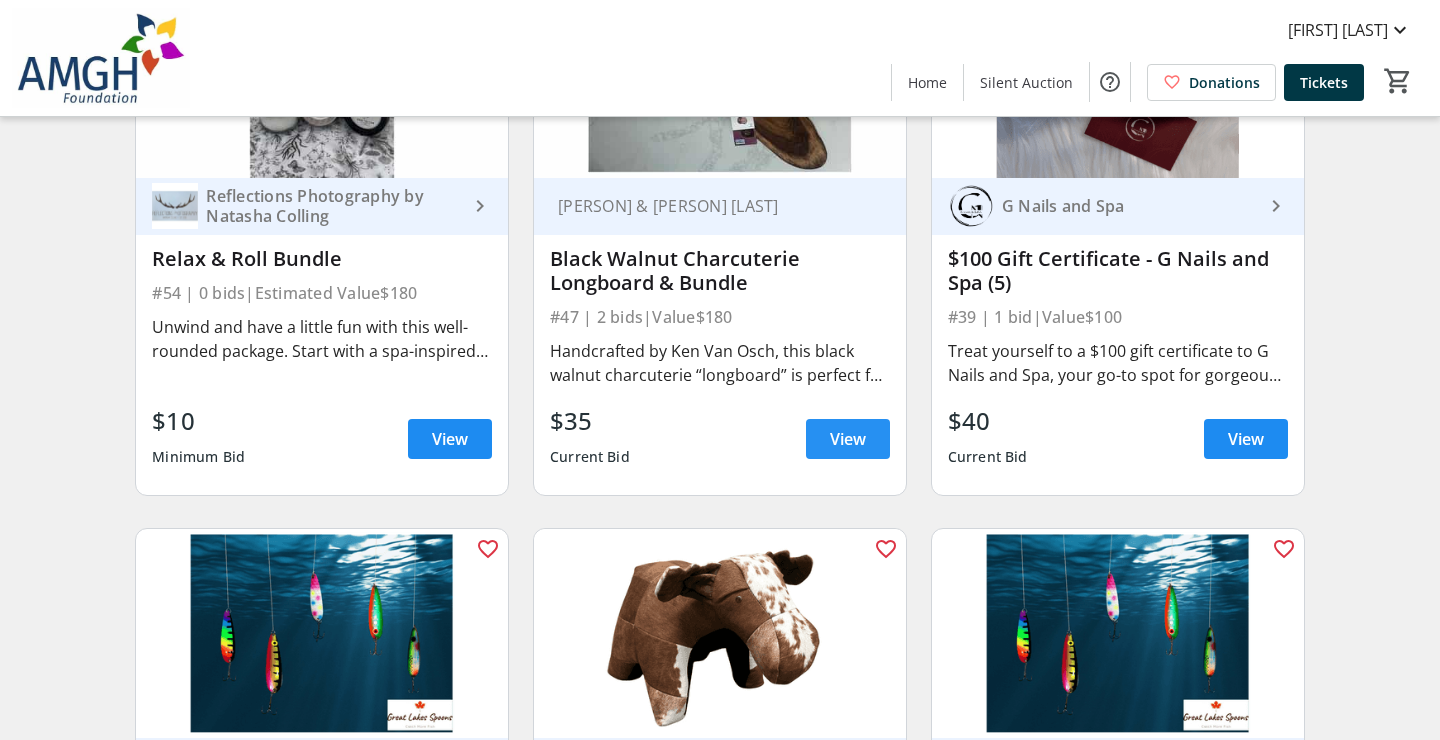 click on "View" at bounding box center [848, 439] 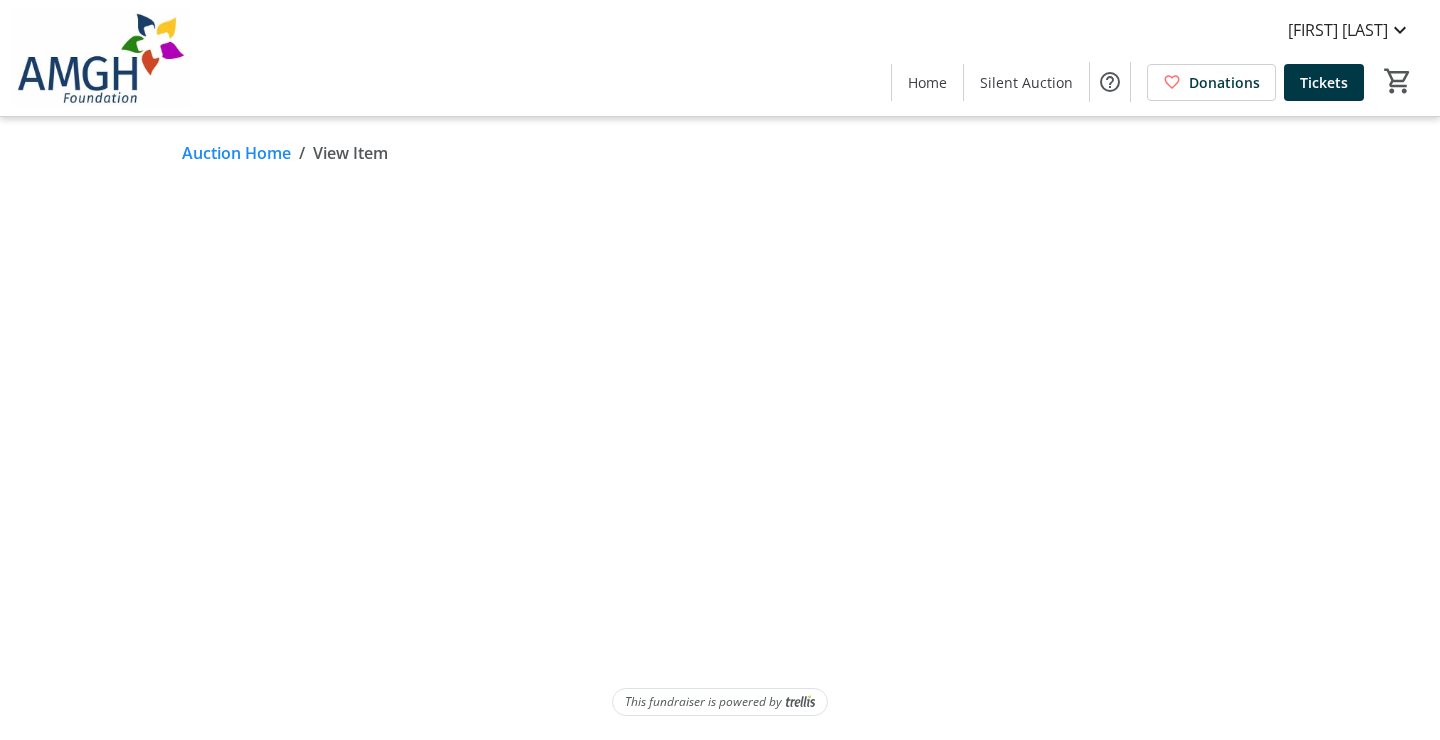scroll, scrollTop: 0, scrollLeft: 0, axis: both 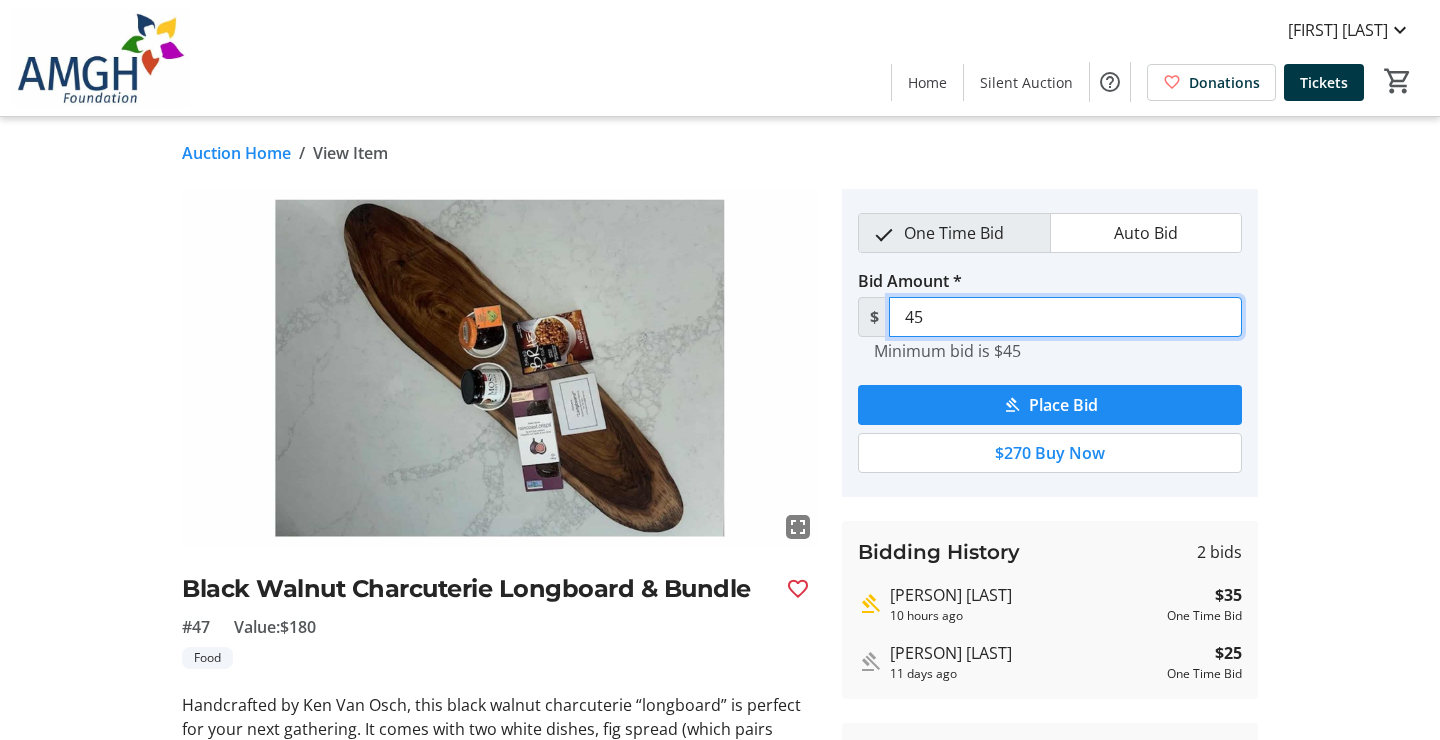 click on "45" at bounding box center (1065, 317) 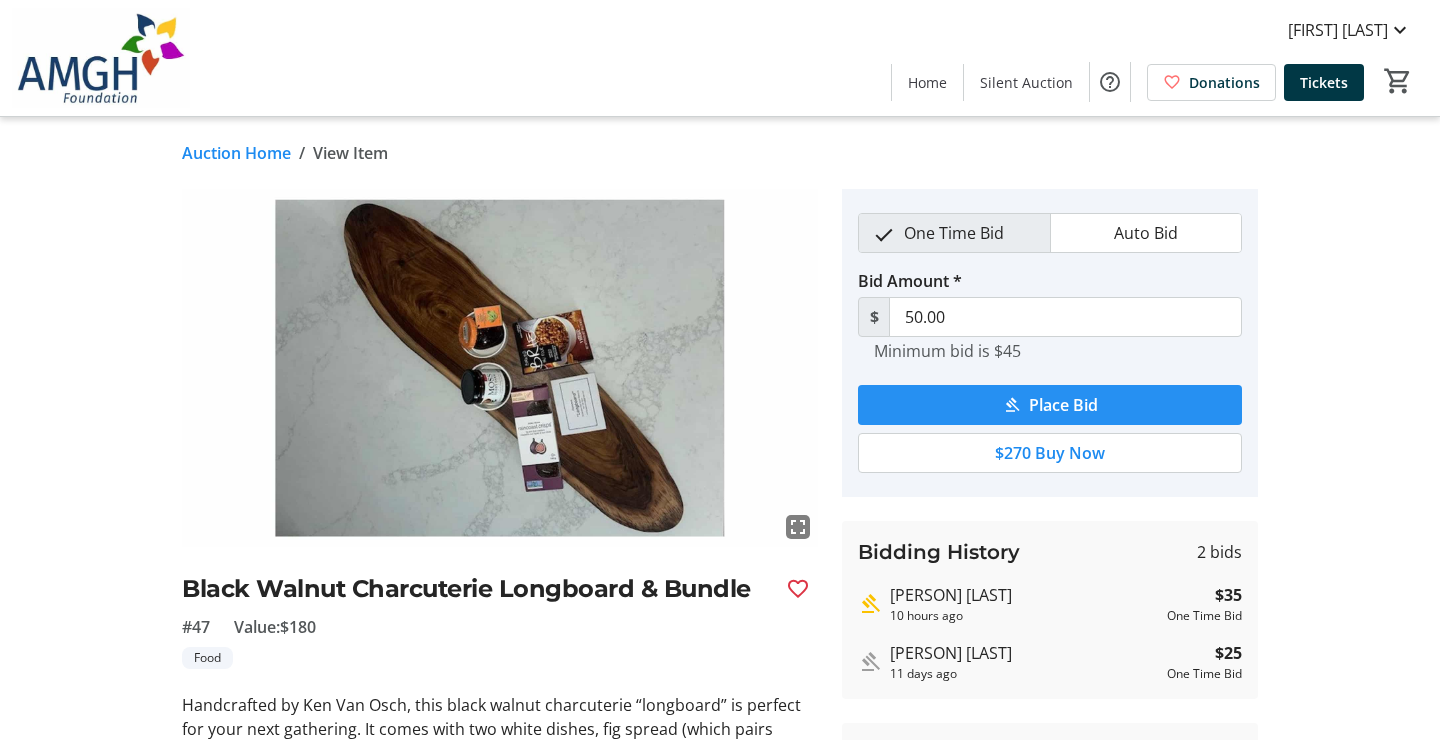click on "Place Bid" 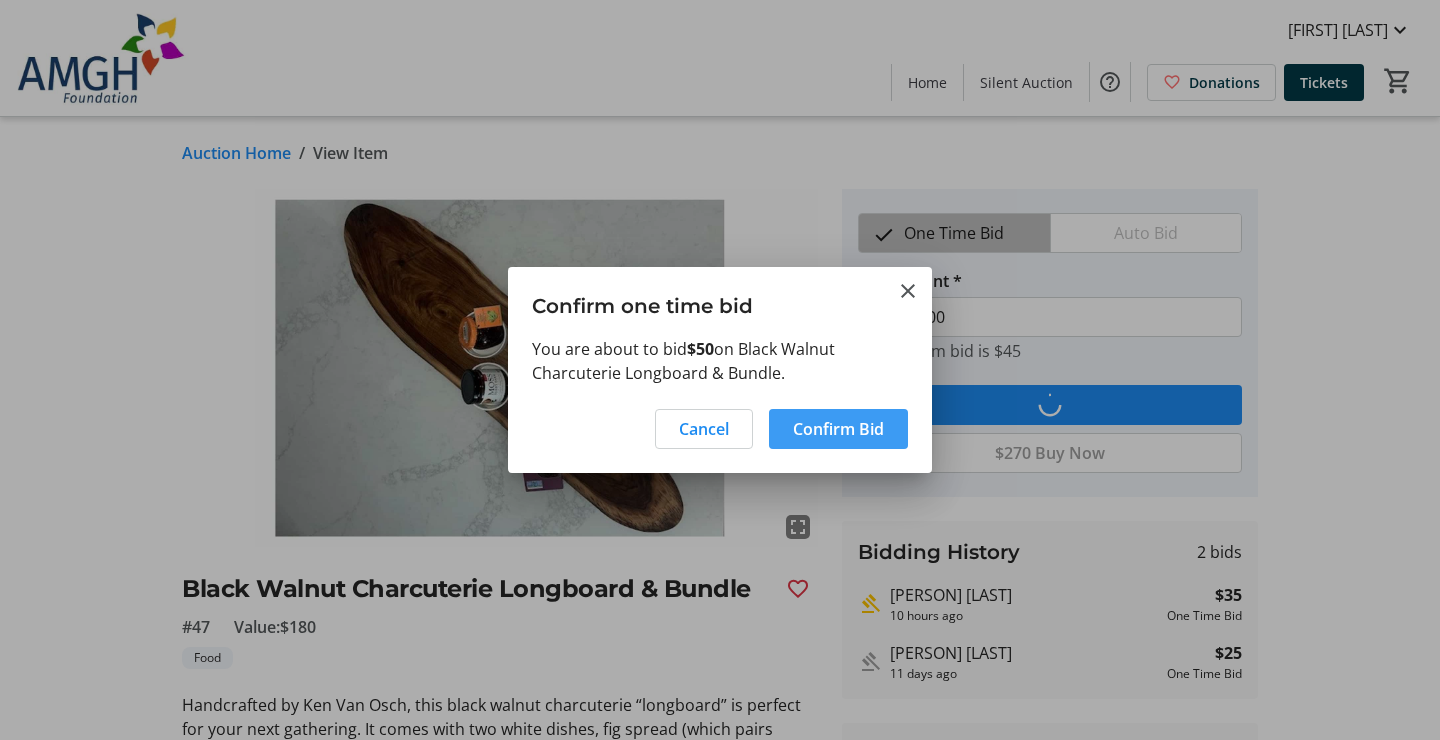 click on "Confirm Bid" at bounding box center [838, 429] 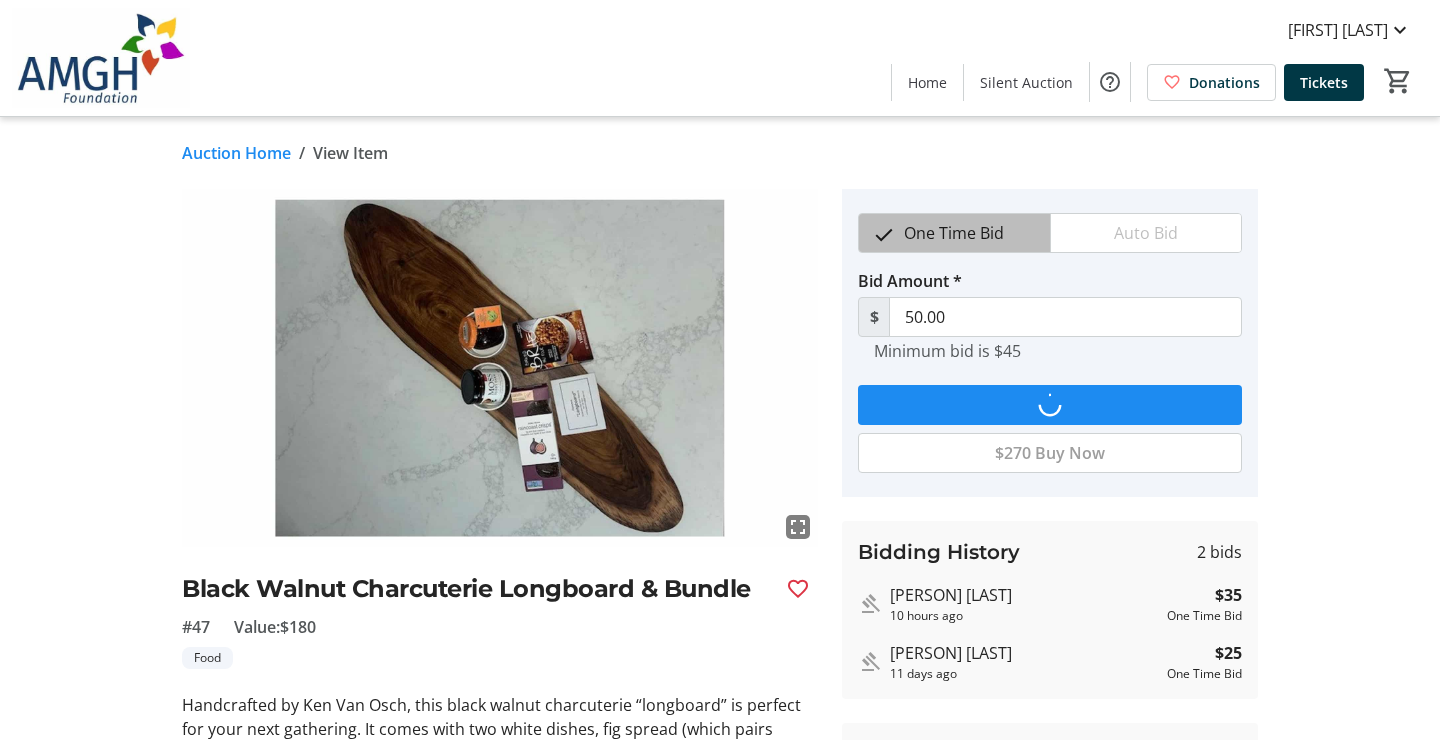 type on "60" 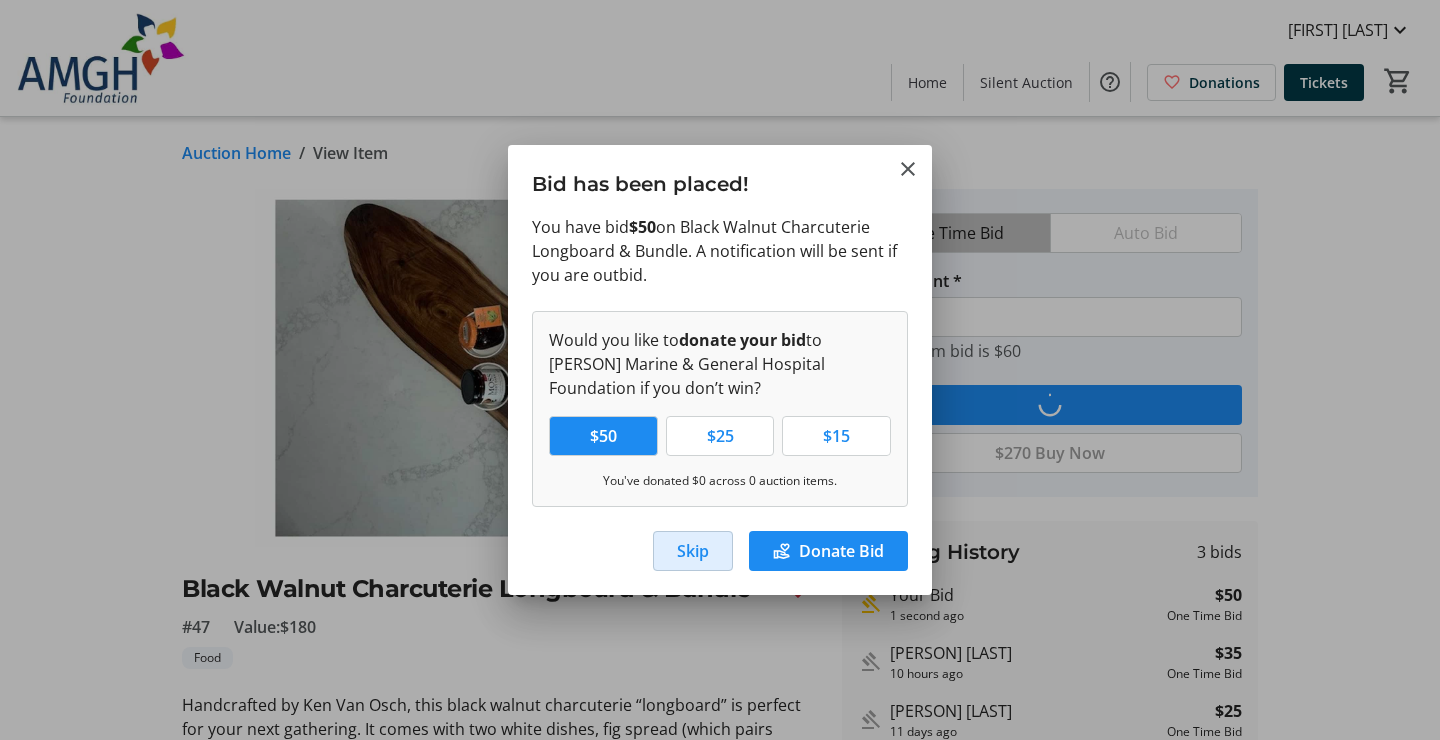 click on "Skip" at bounding box center [693, 551] 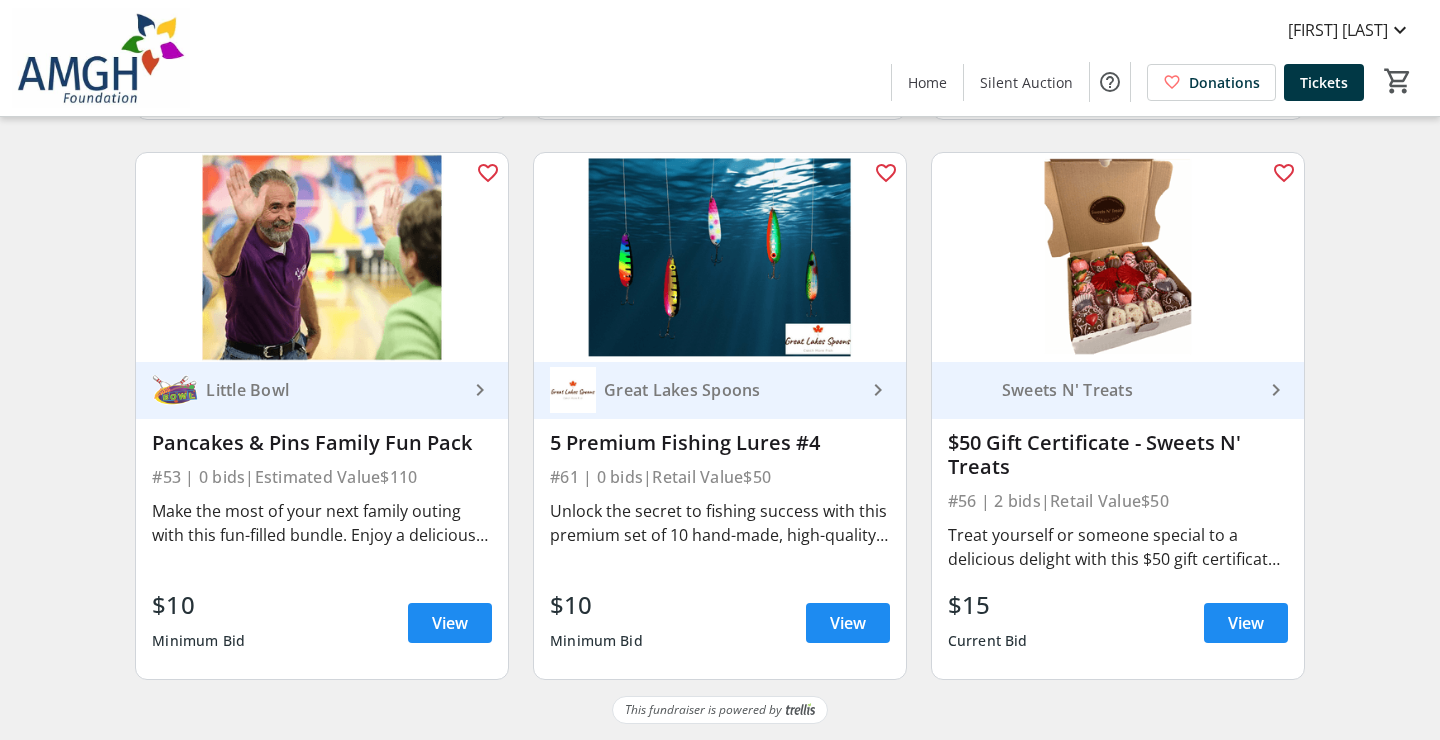 scroll, scrollTop: 9663, scrollLeft: 0, axis: vertical 